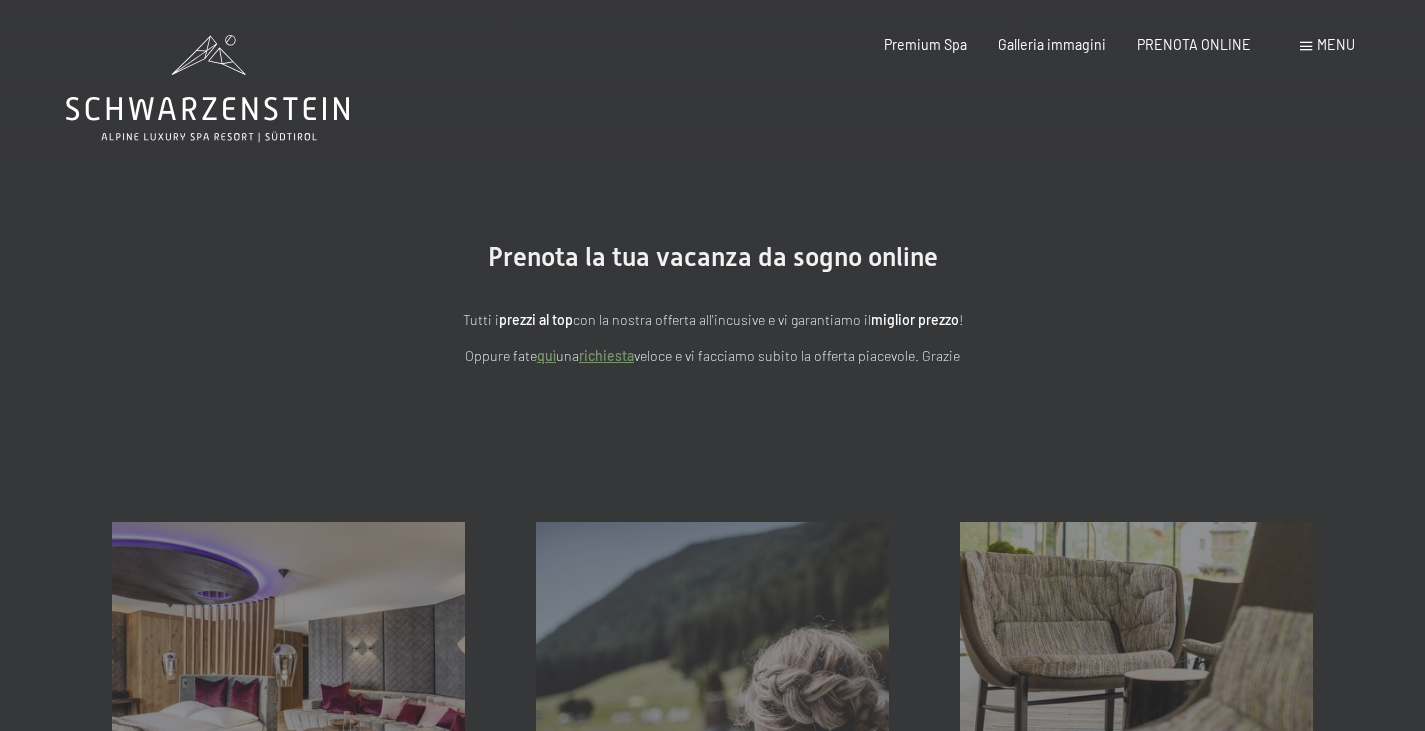 scroll, scrollTop: 0, scrollLeft: 0, axis: both 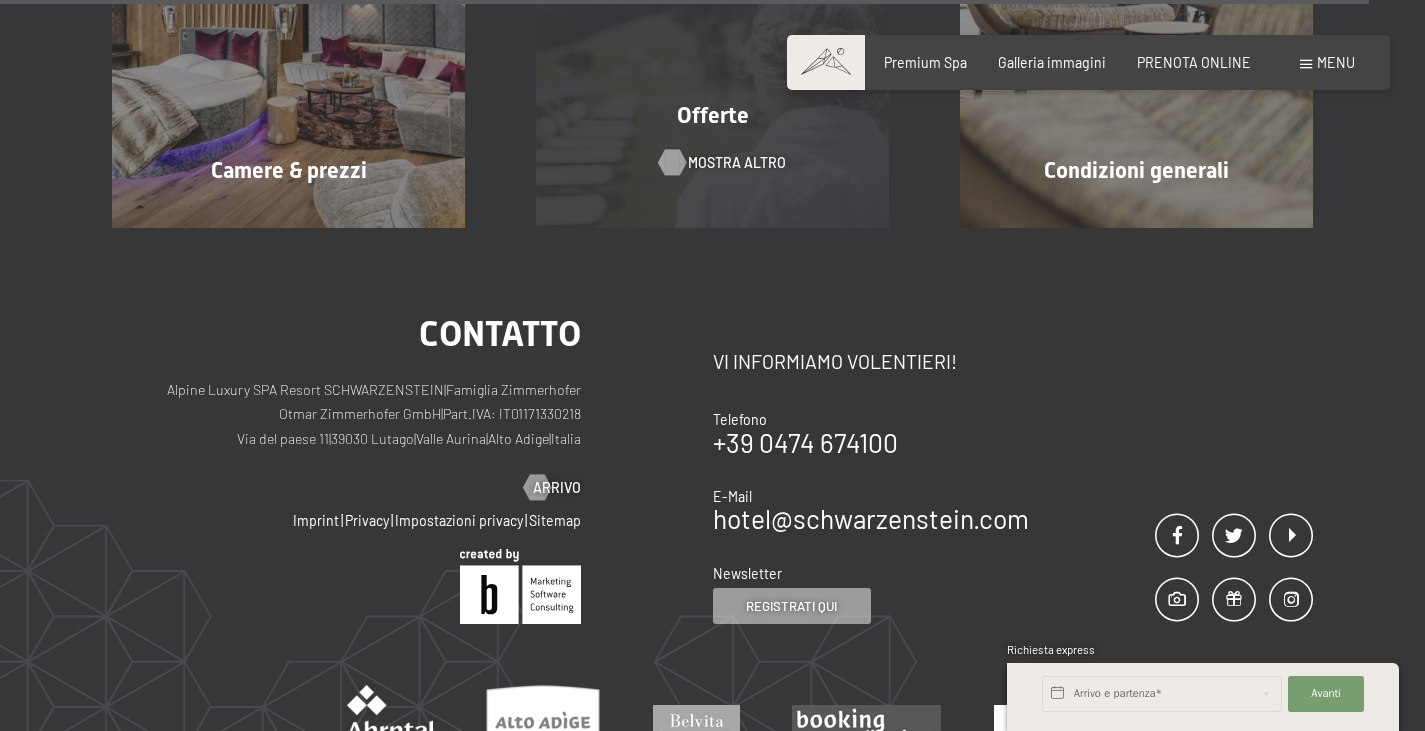 click on "Offerte           mostra altro" at bounding box center (713, 51) 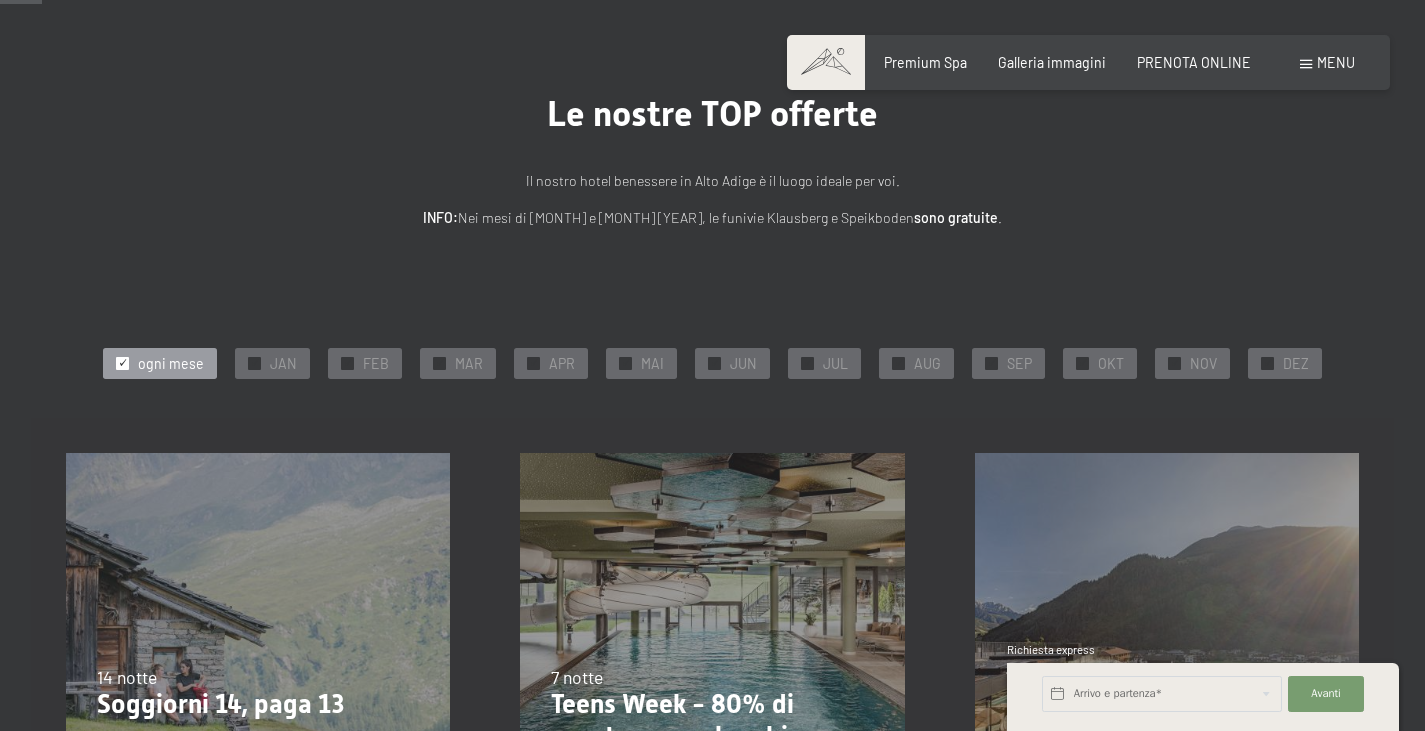 scroll, scrollTop: 105, scrollLeft: 0, axis: vertical 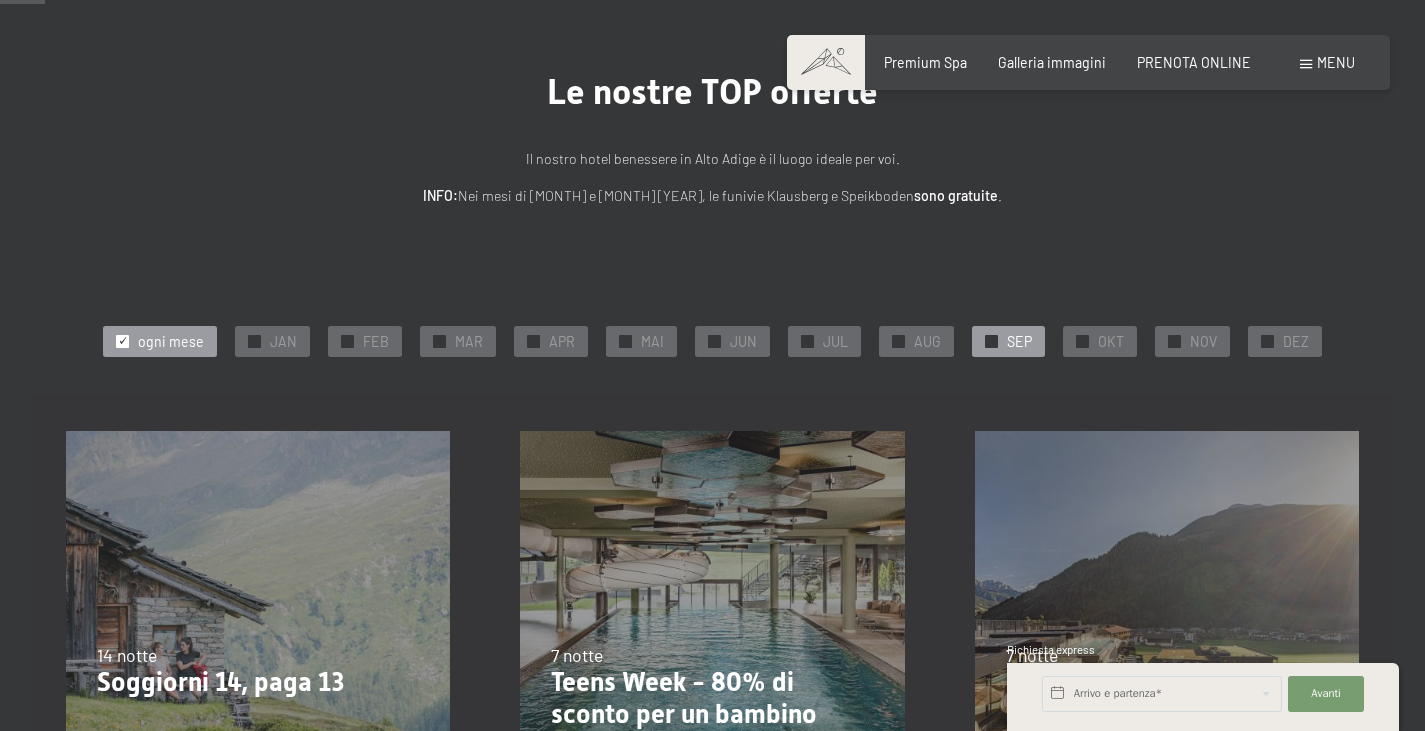 click on "✓       SEP" at bounding box center [1008, 341] 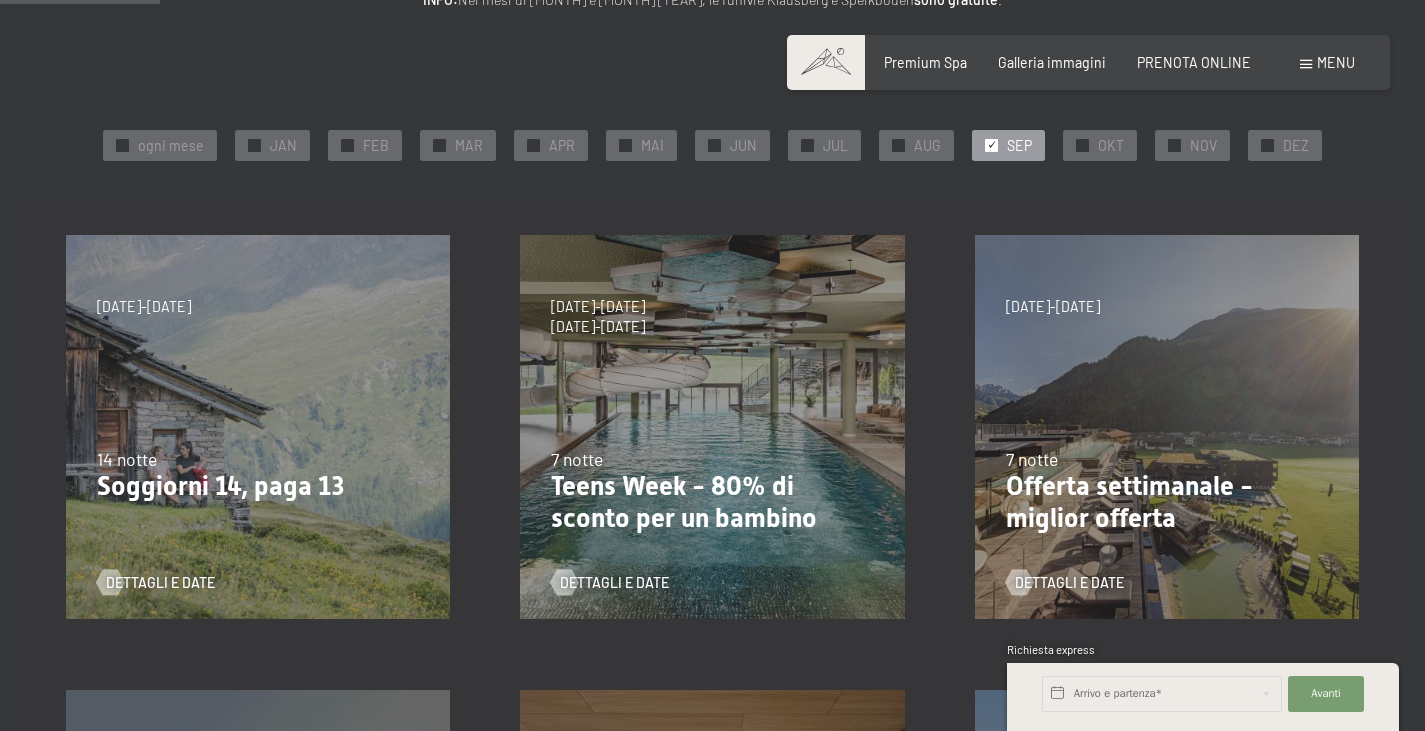 scroll, scrollTop: 305, scrollLeft: 0, axis: vertical 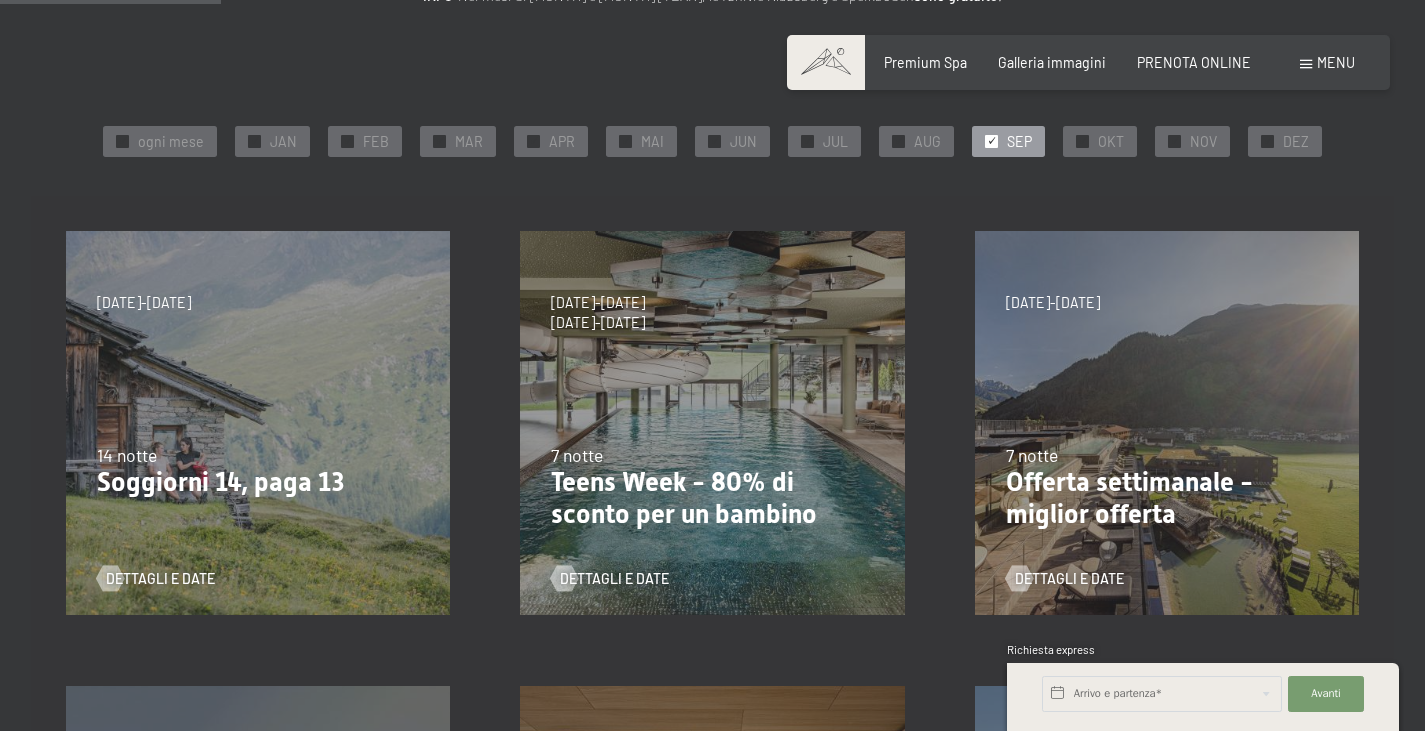 click on "✓       SEP" at bounding box center [1008, 141] 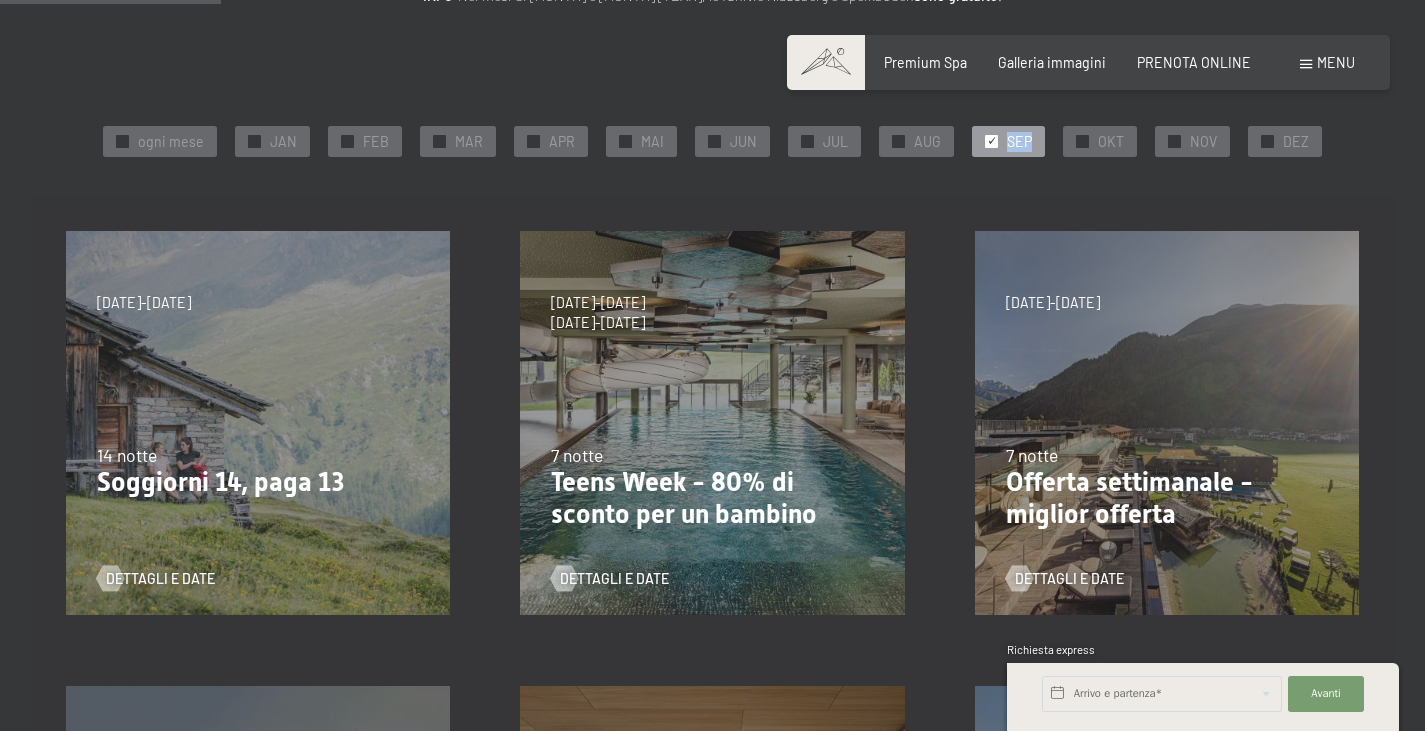 click on "✓       SEP" at bounding box center [1008, 141] 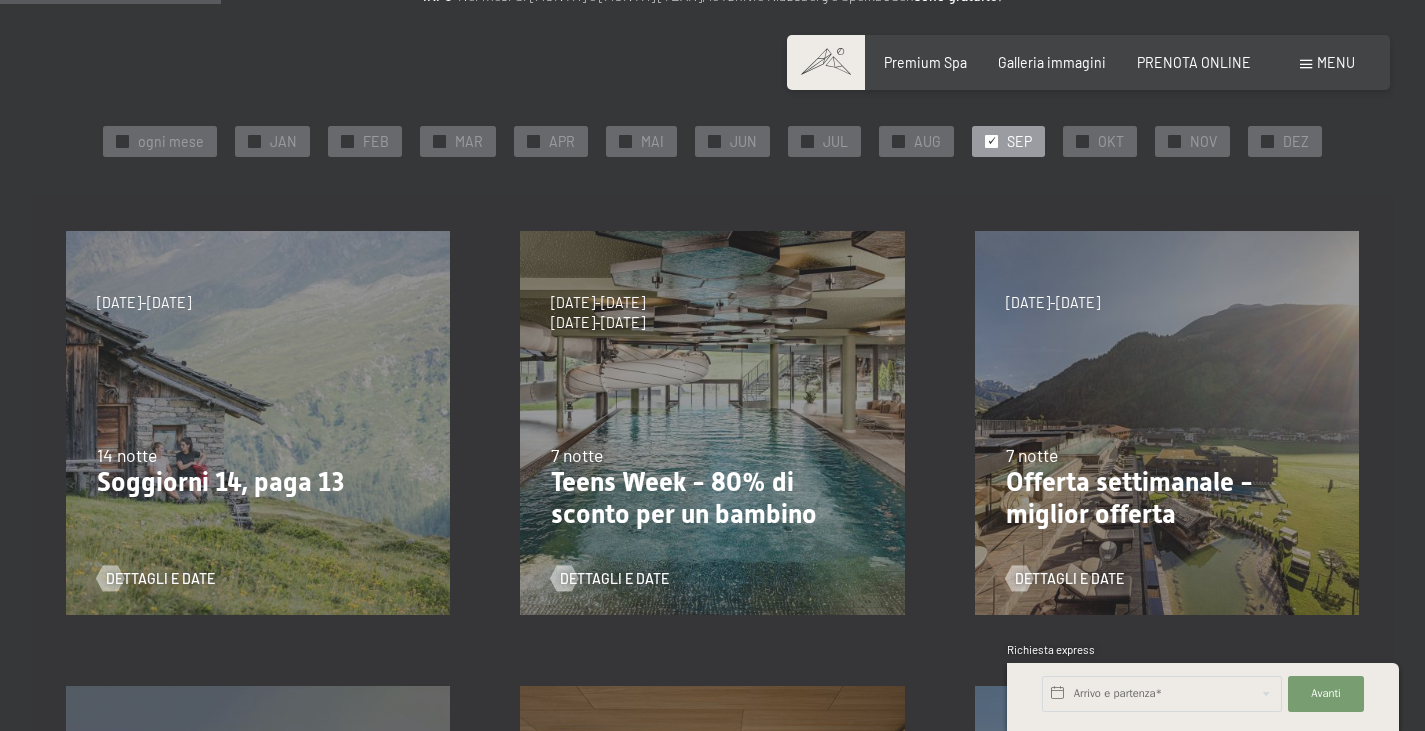 click on "✓       SEP" at bounding box center [1008, 141] 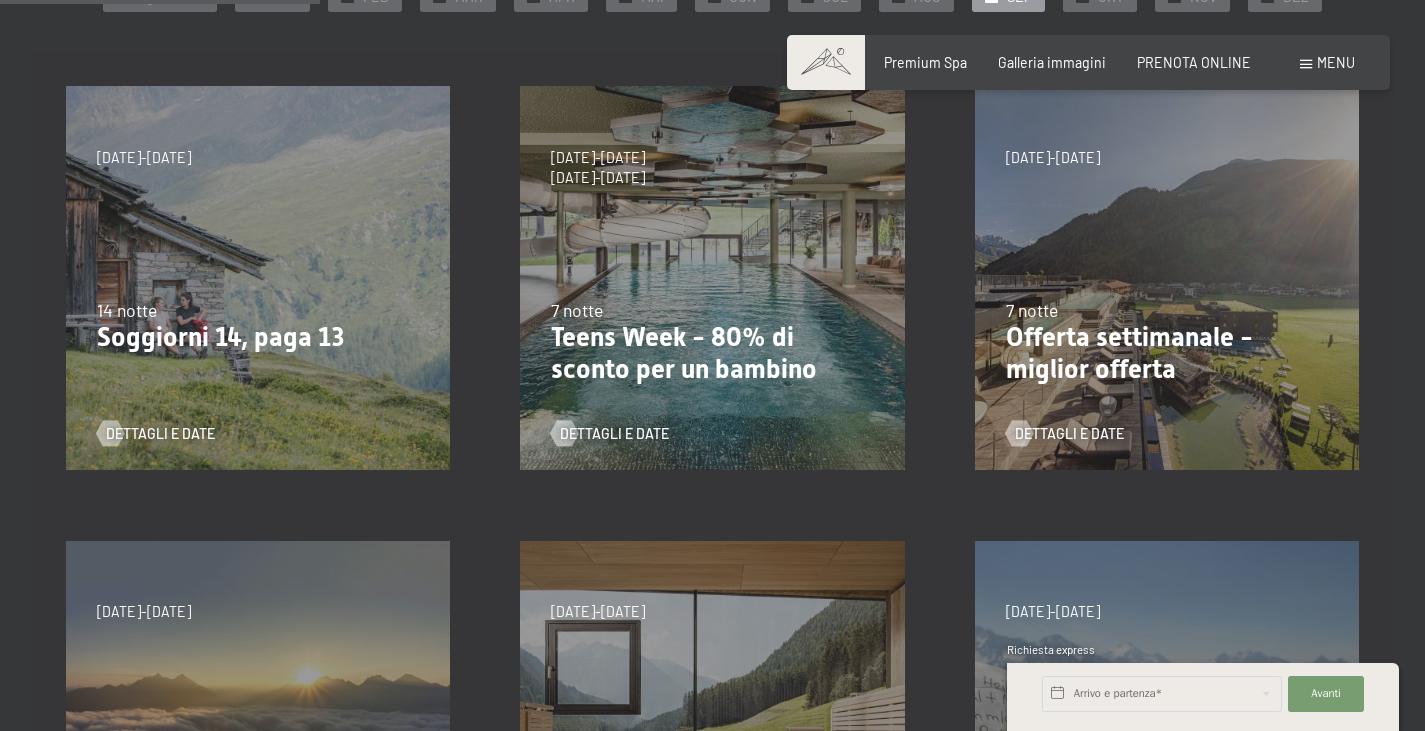 scroll, scrollTop: 400, scrollLeft: 0, axis: vertical 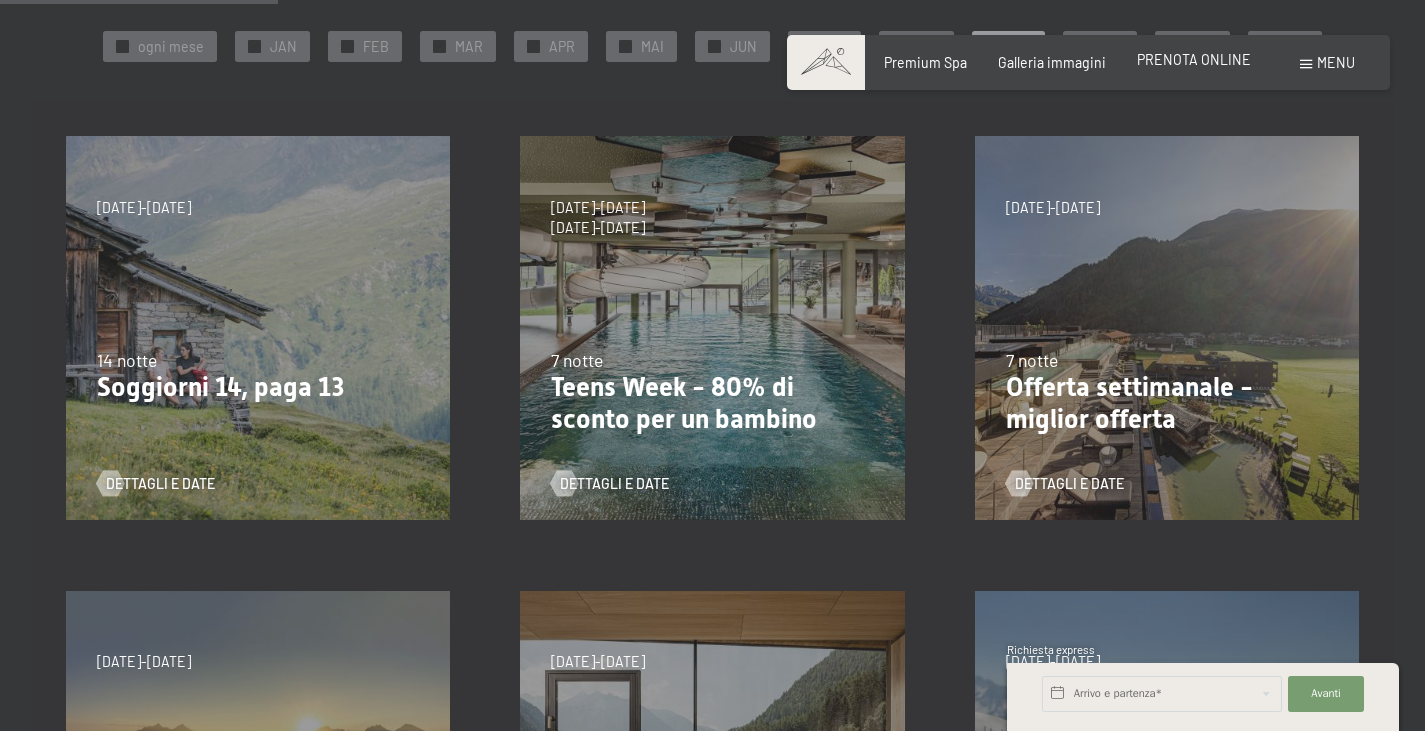 click on "PRENOTA ONLINE" at bounding box center [1194, 59] 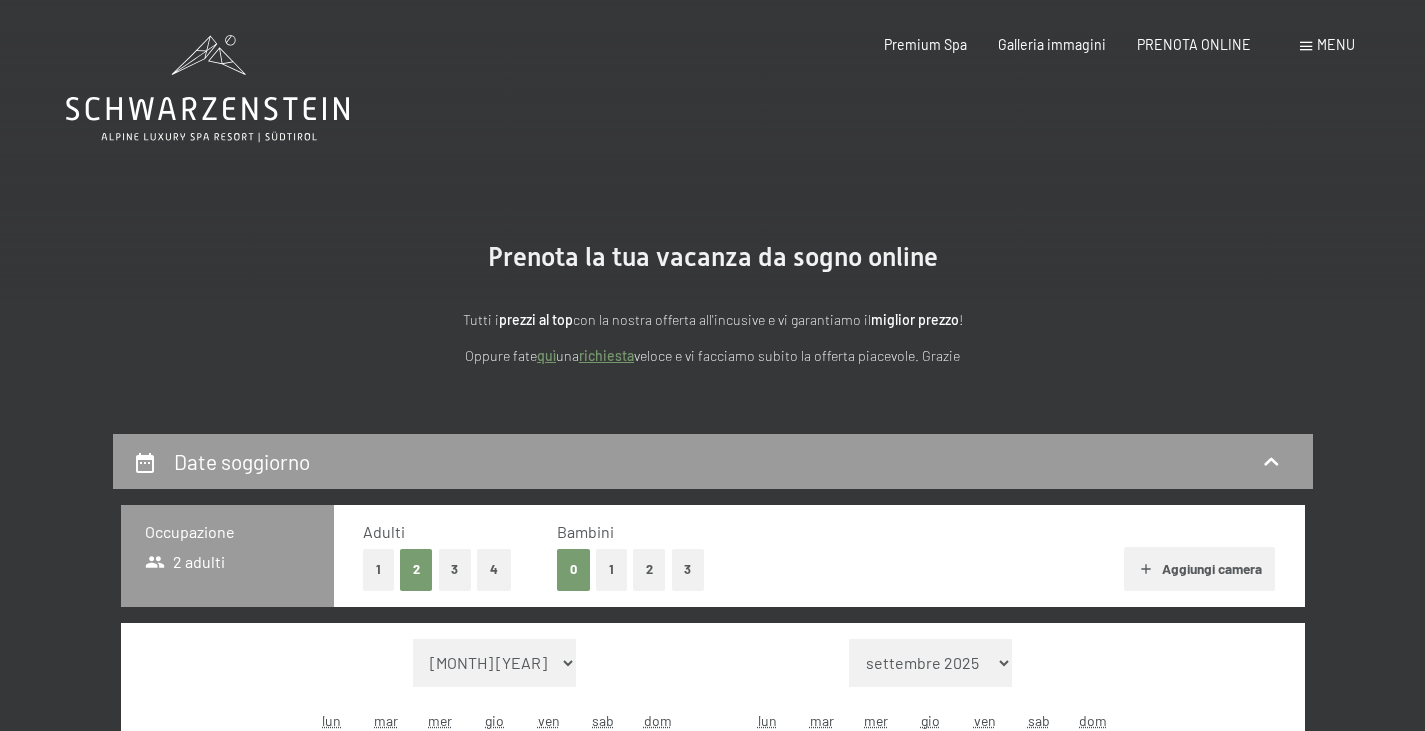 scroll, scrollTop: 0, scrollLeft: 0, axis: both 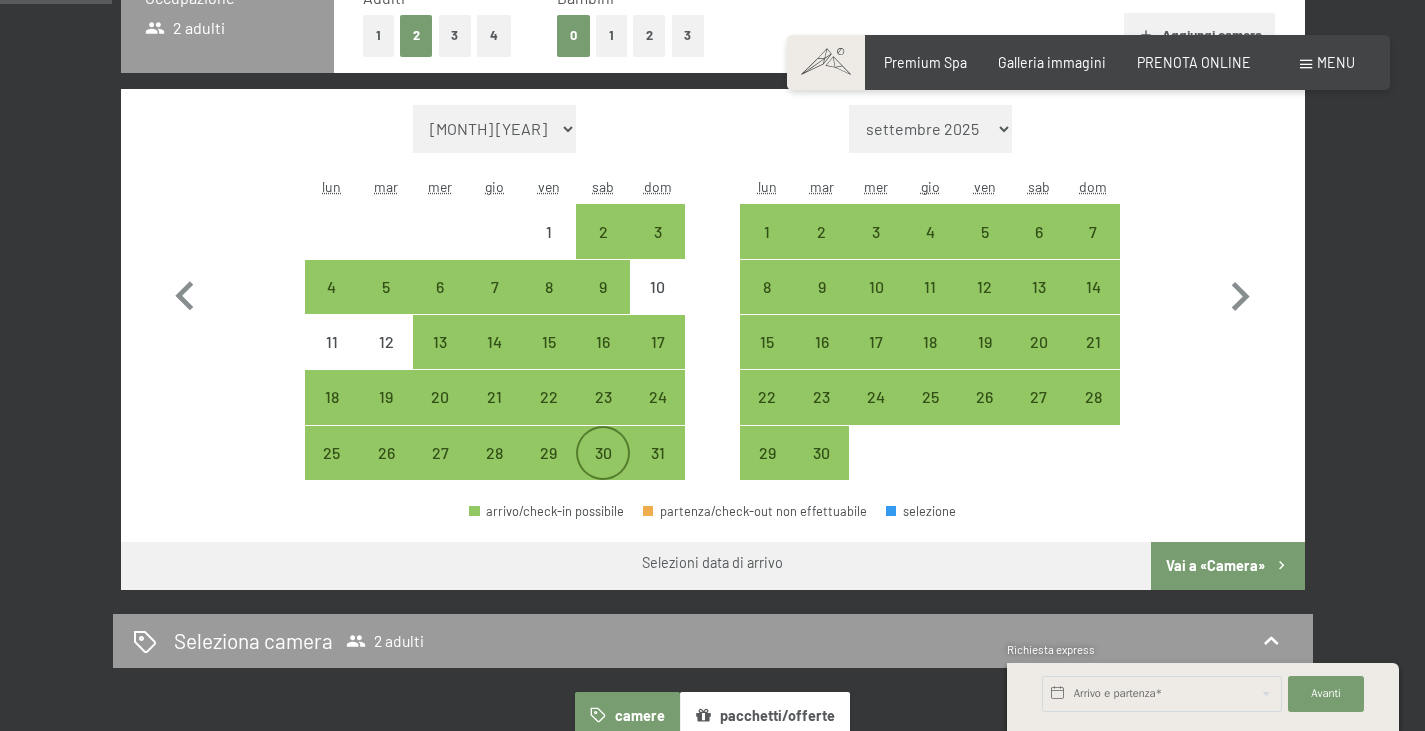 click on "30" at bounding box center [603, 470] 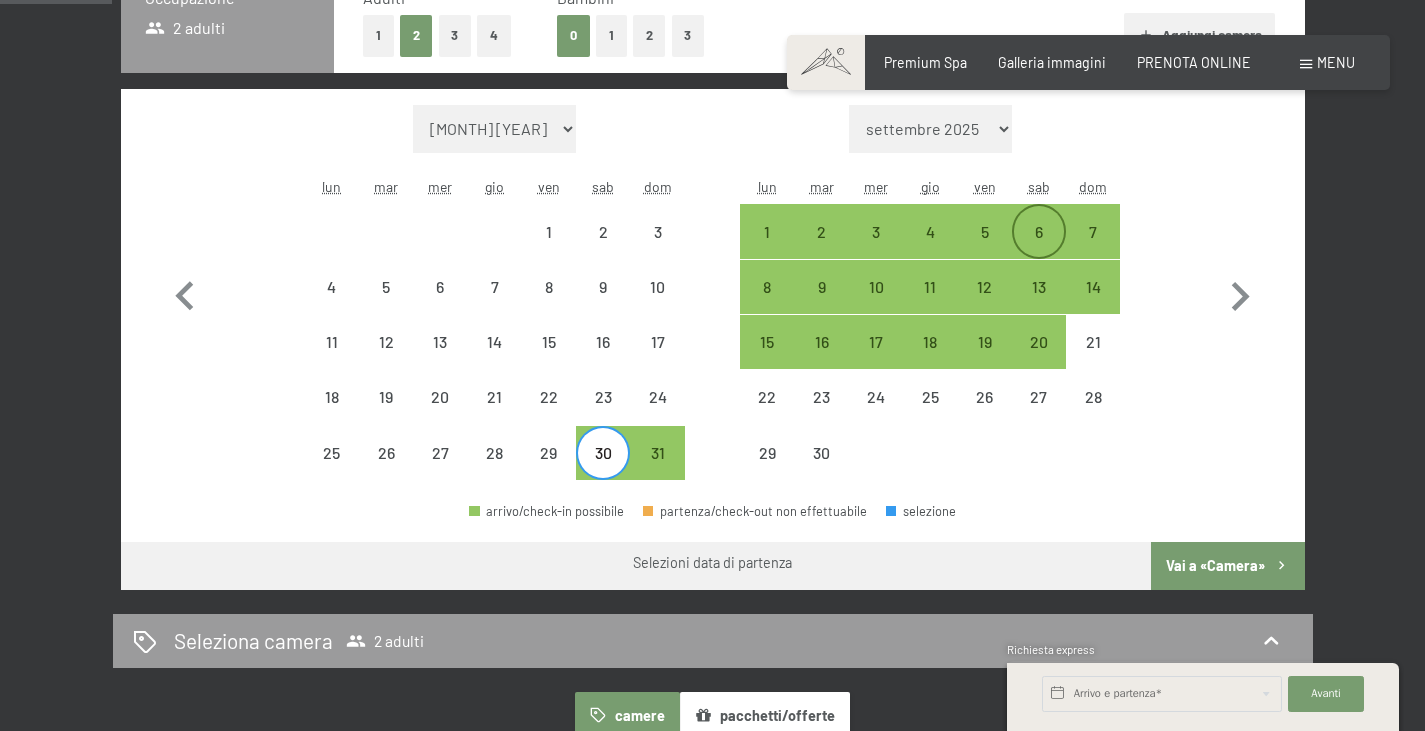 click on "6" at bounding box center (1039, 249) 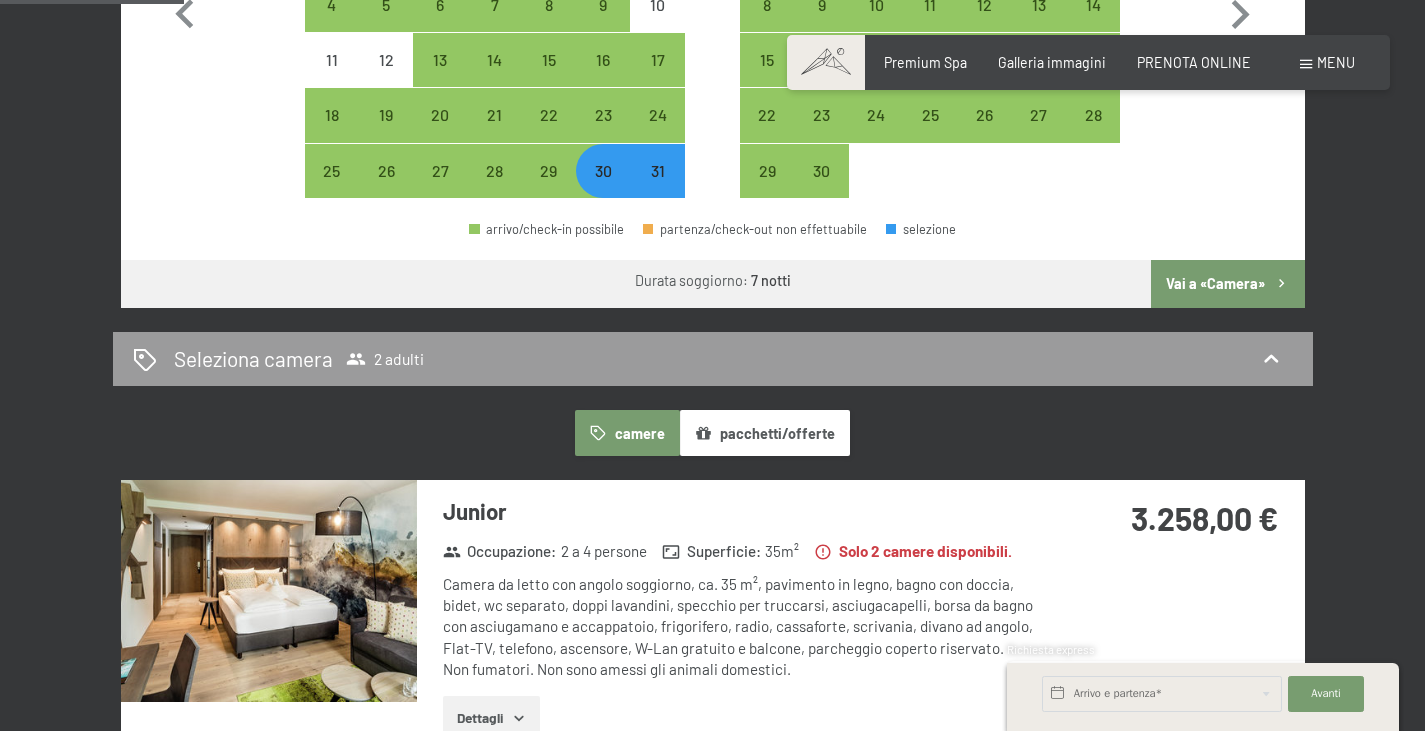 click on "Vai a «Camera»" at bounding box center (1227, 284) 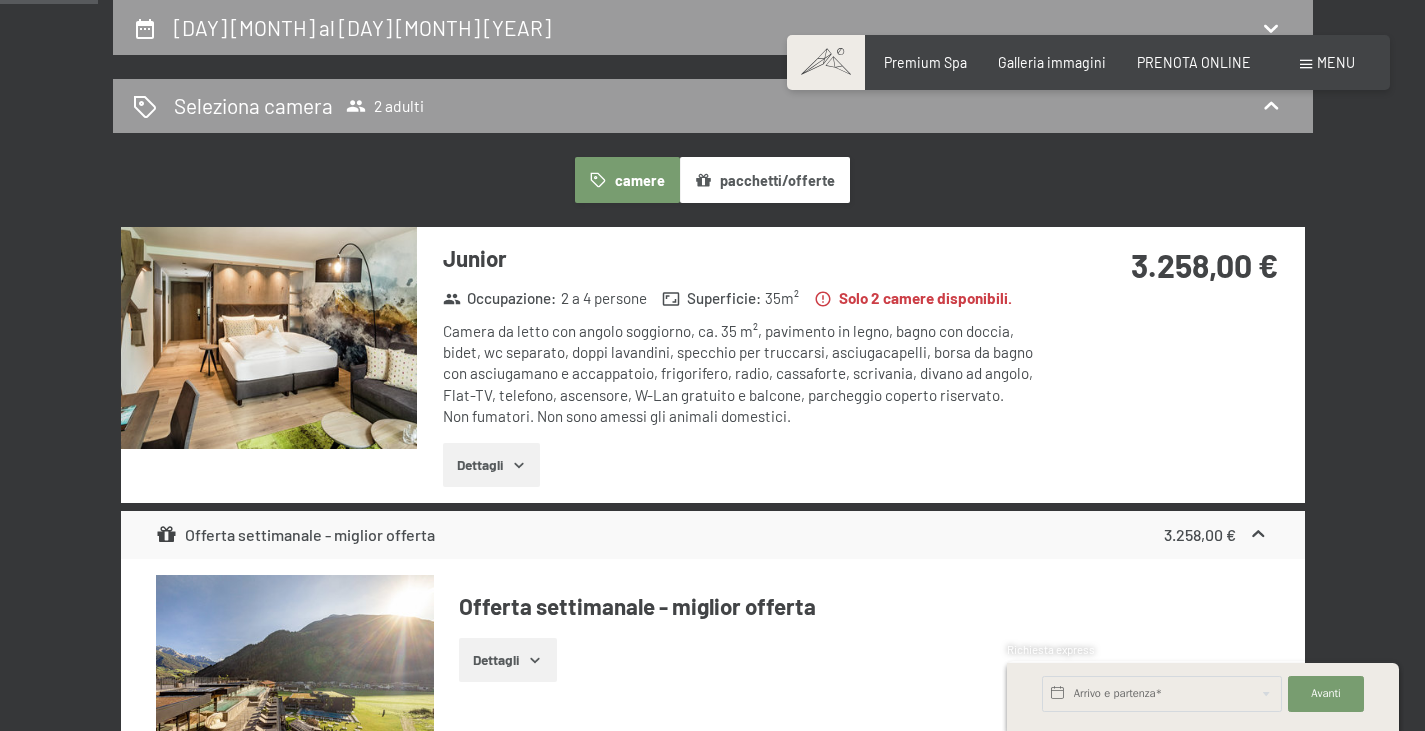 click at bounding box center (269, 338) 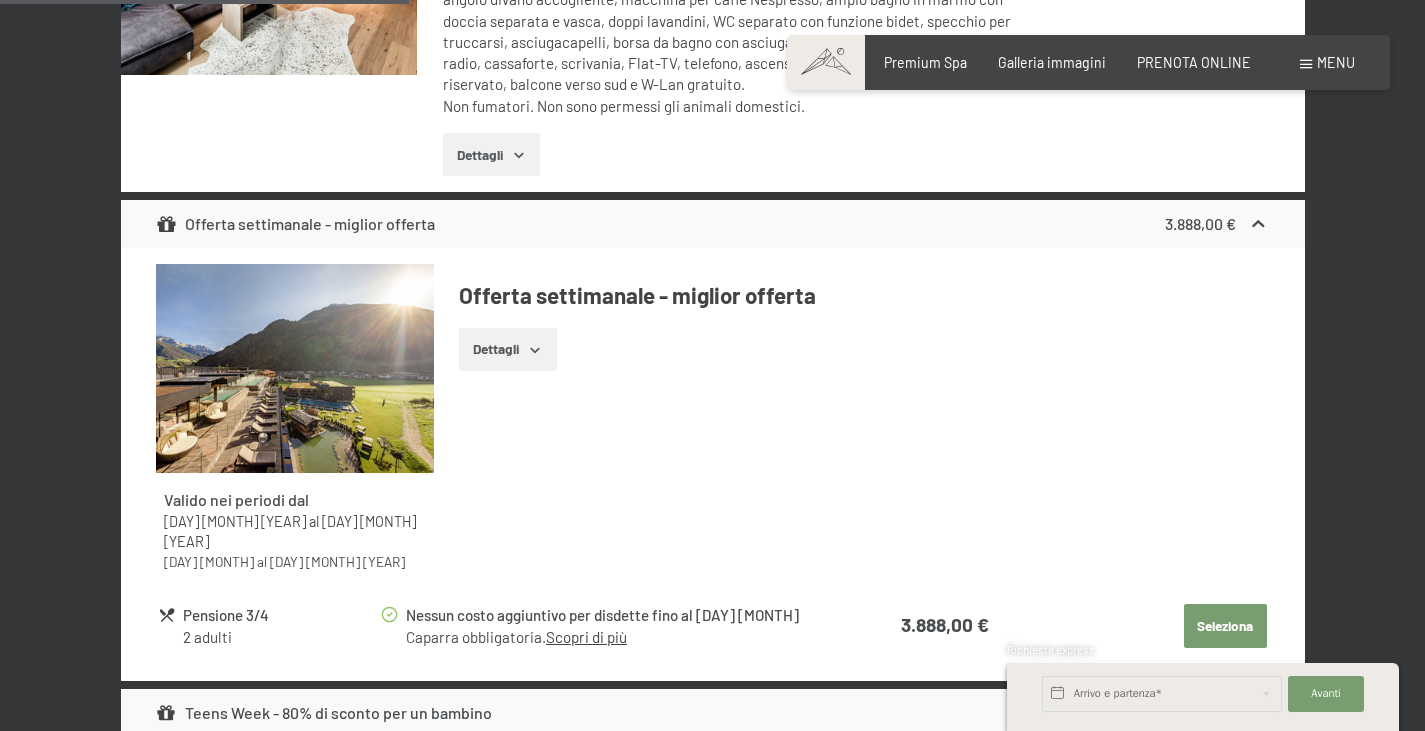 scroll, scrollTop: 1446, scrollLeft: 0, axis: vertical 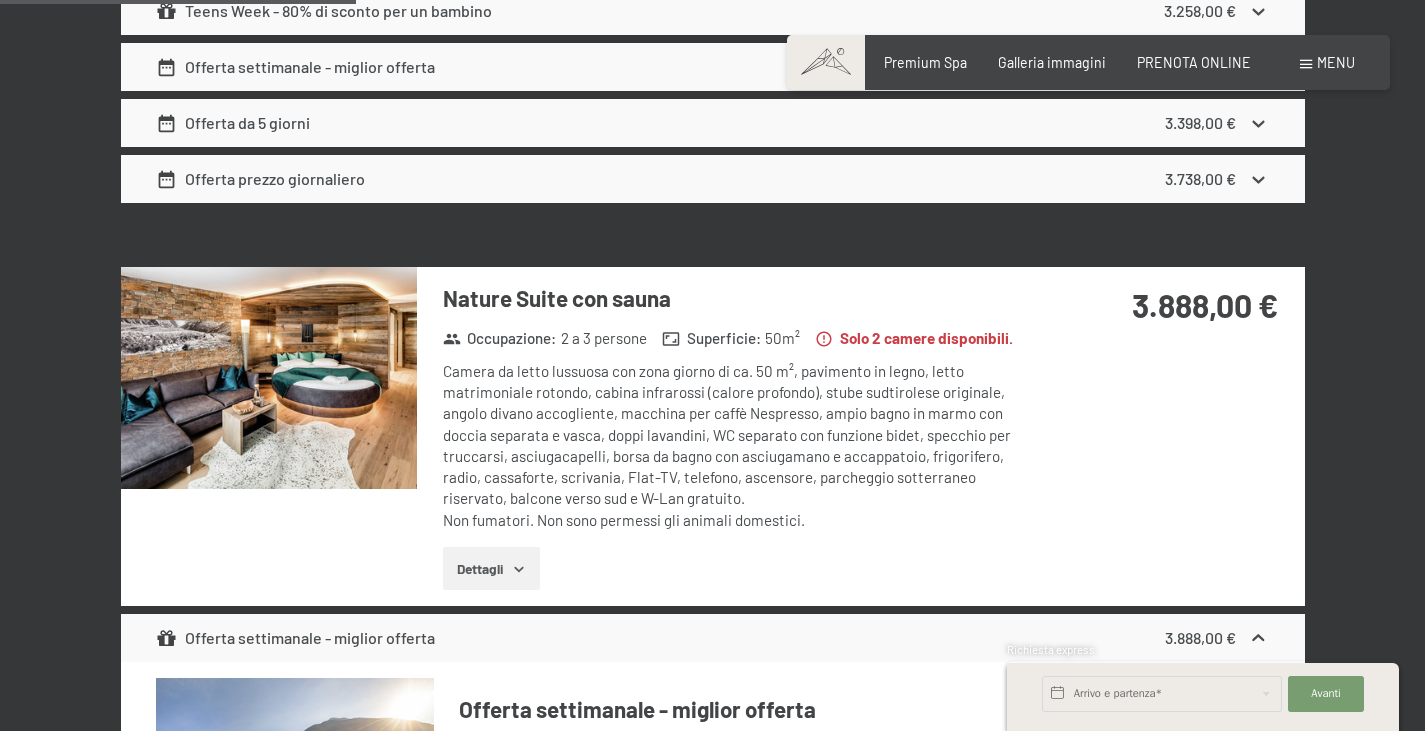 click at bounding box center [269, 378] 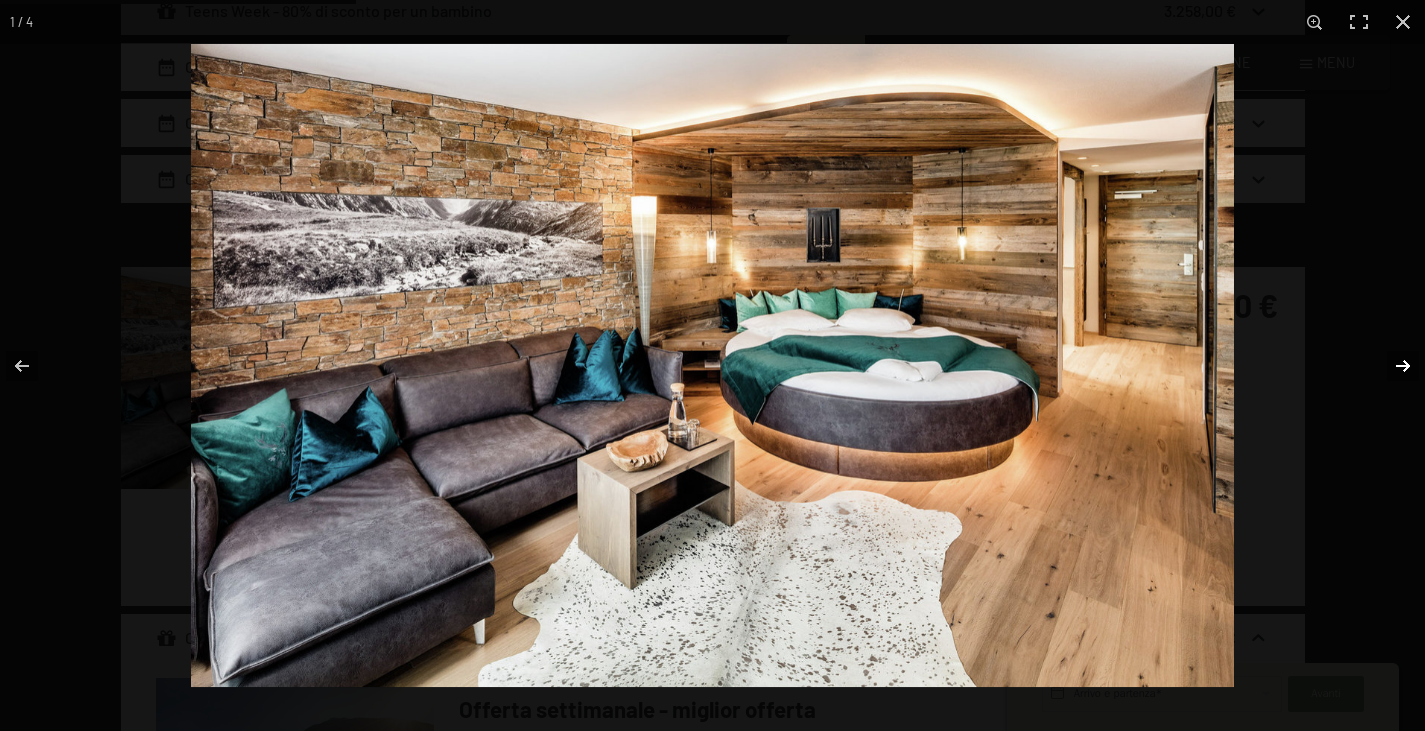 click at bounding box center (1390, 366) 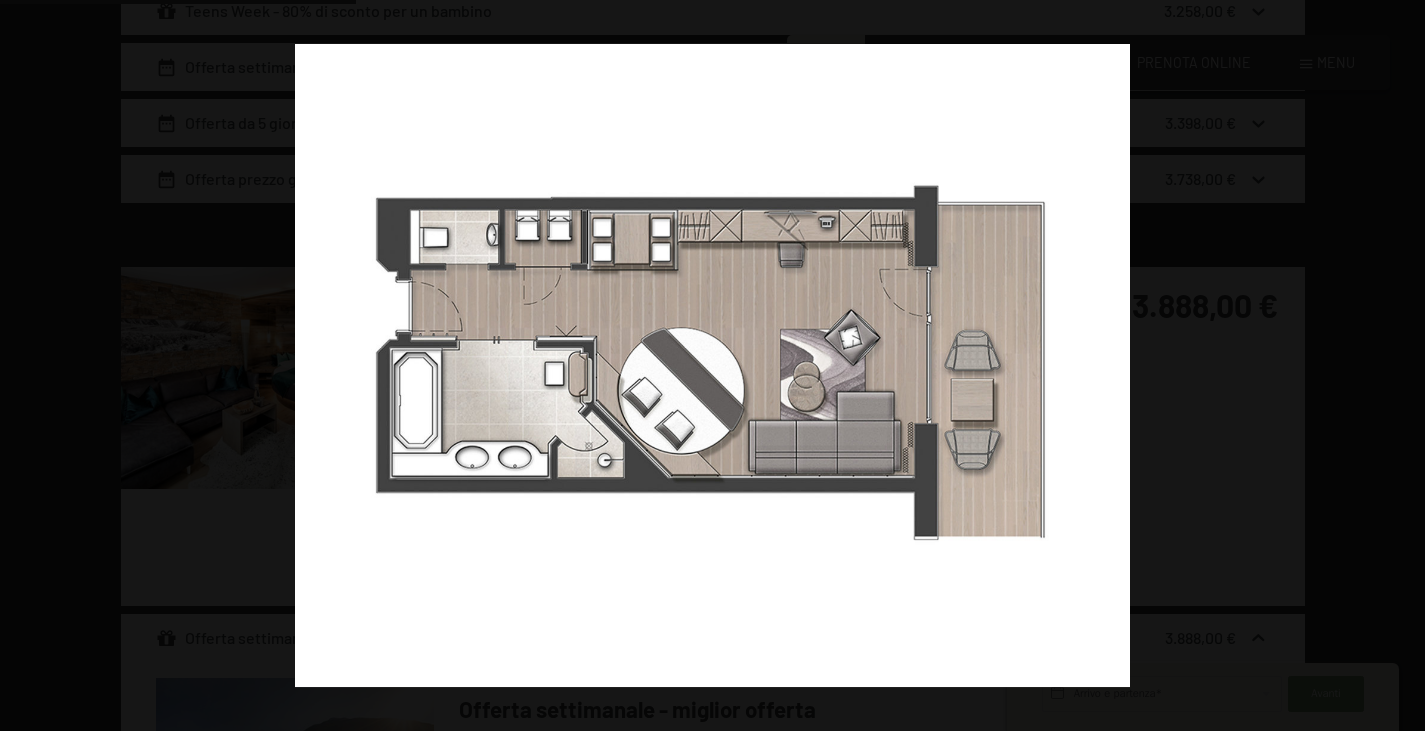 click at bounding box center (1390, 366) 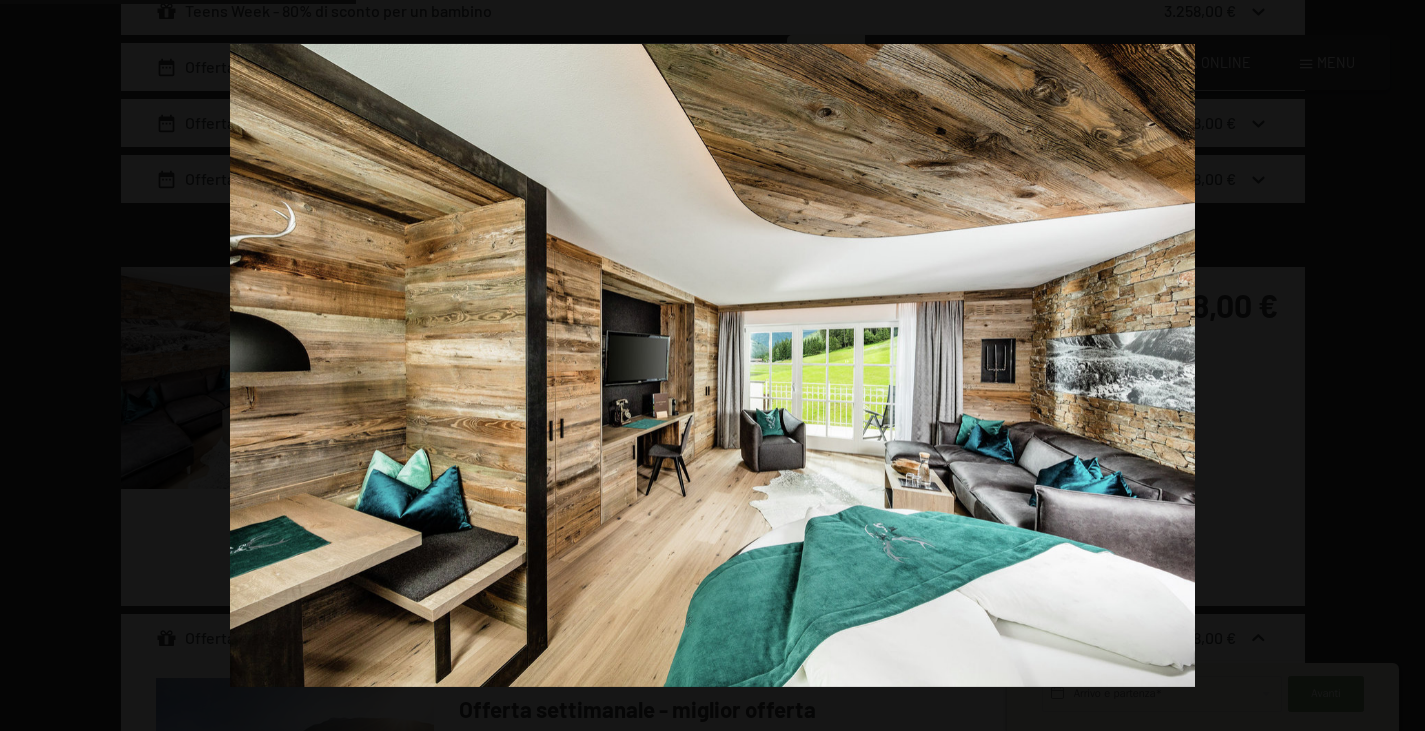 click at bounding box center (1390, 366) 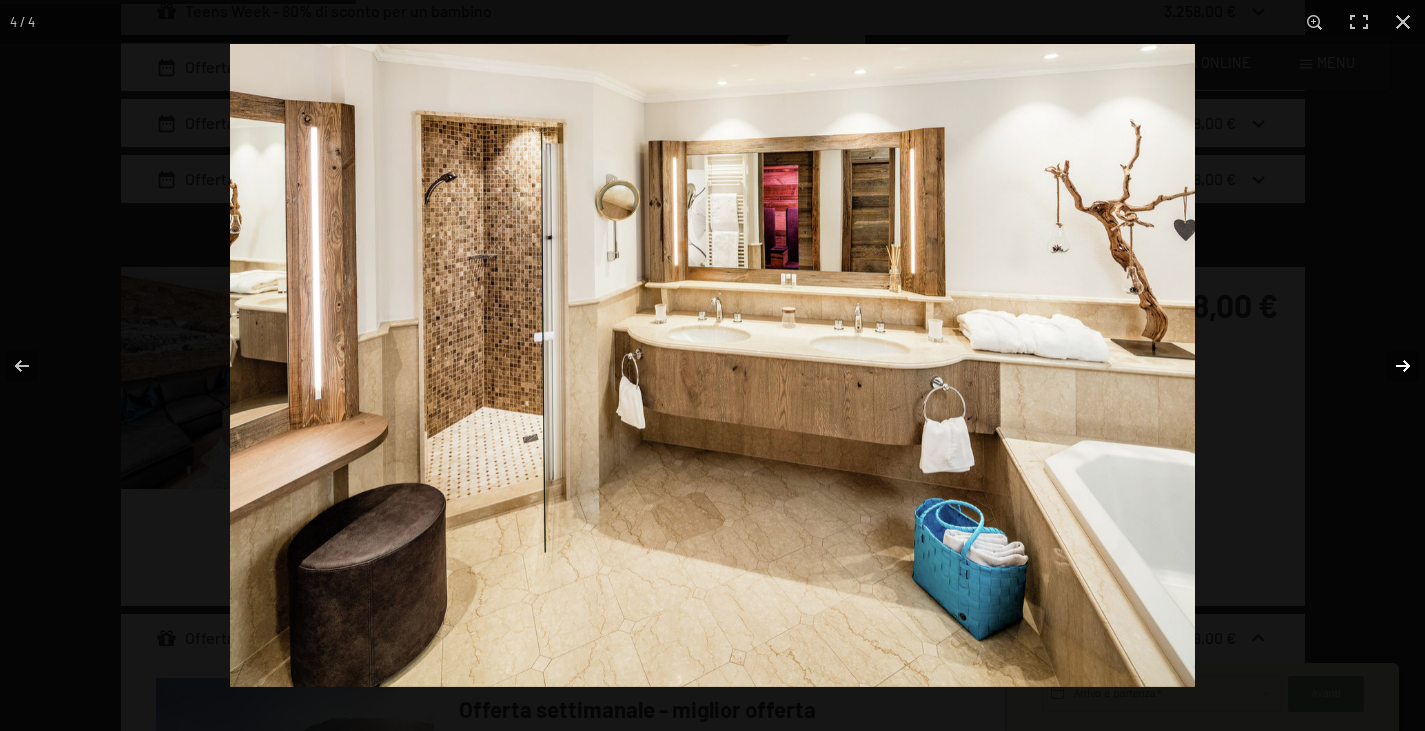click at bounding box center [1390, 366] 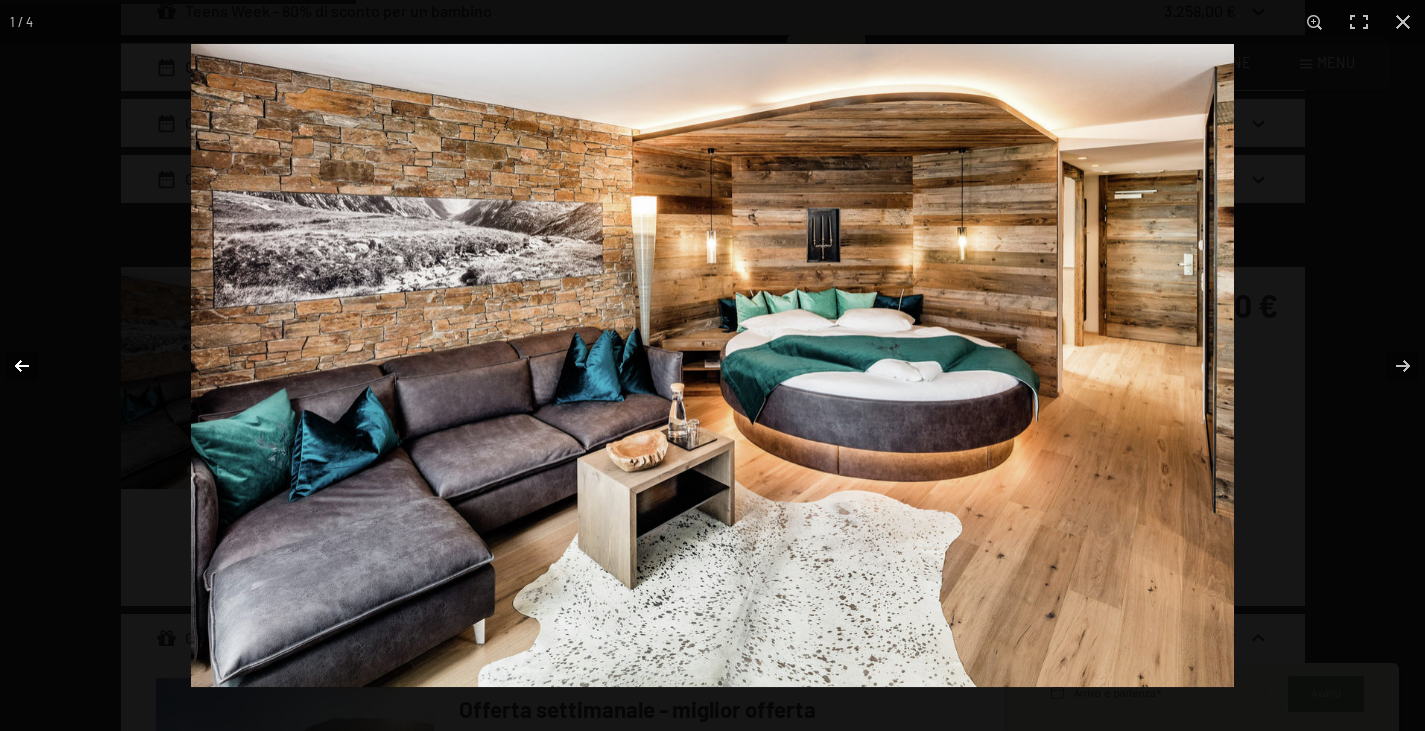 click at bounding box center (35, 366) 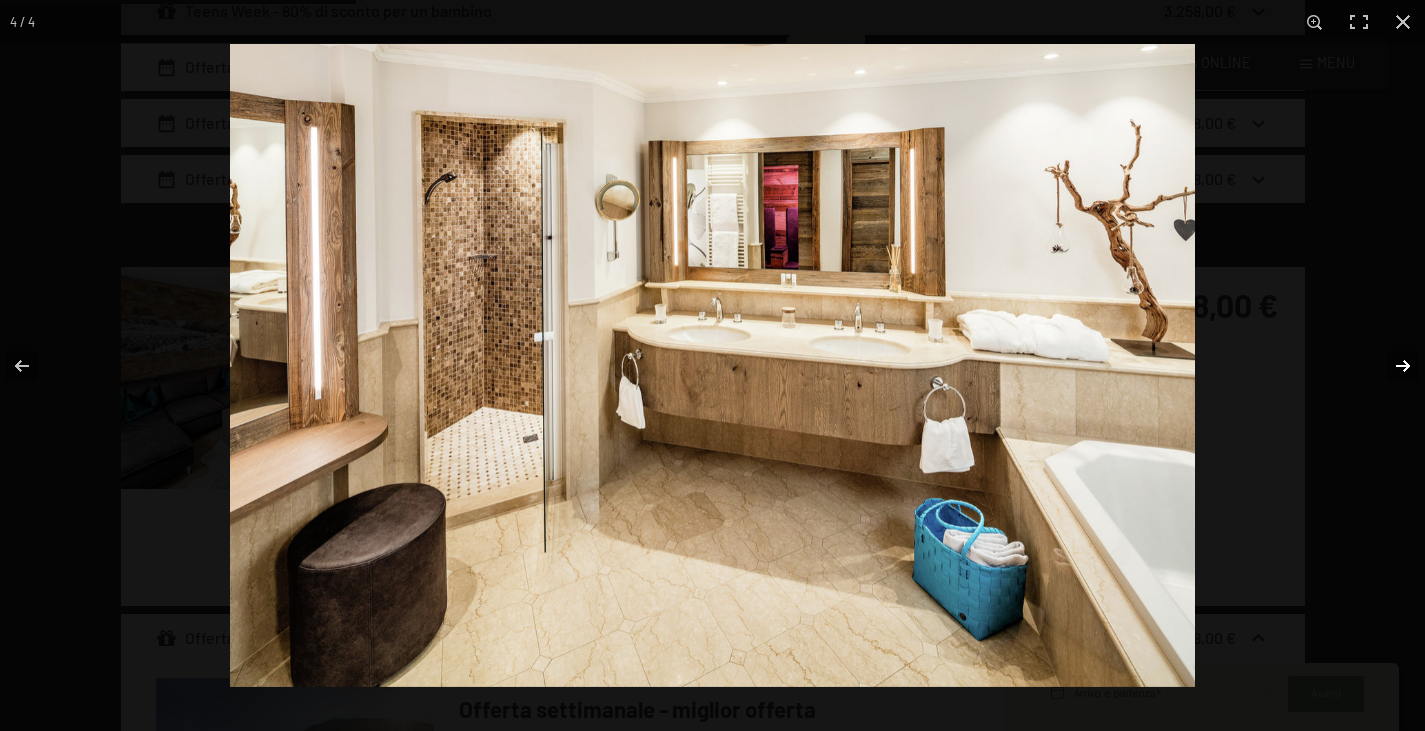 click at bounding box center (1390, 366) 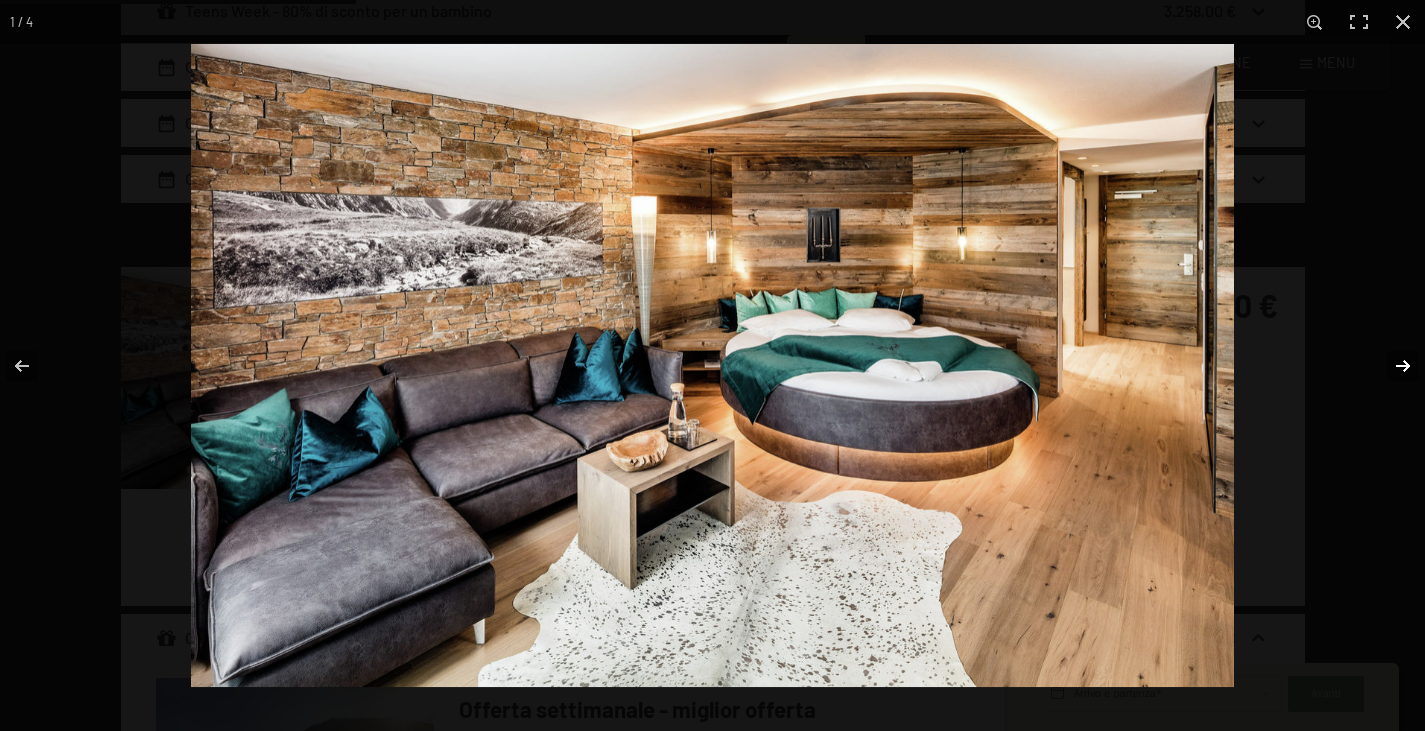click at bounding box center [1390, 366] 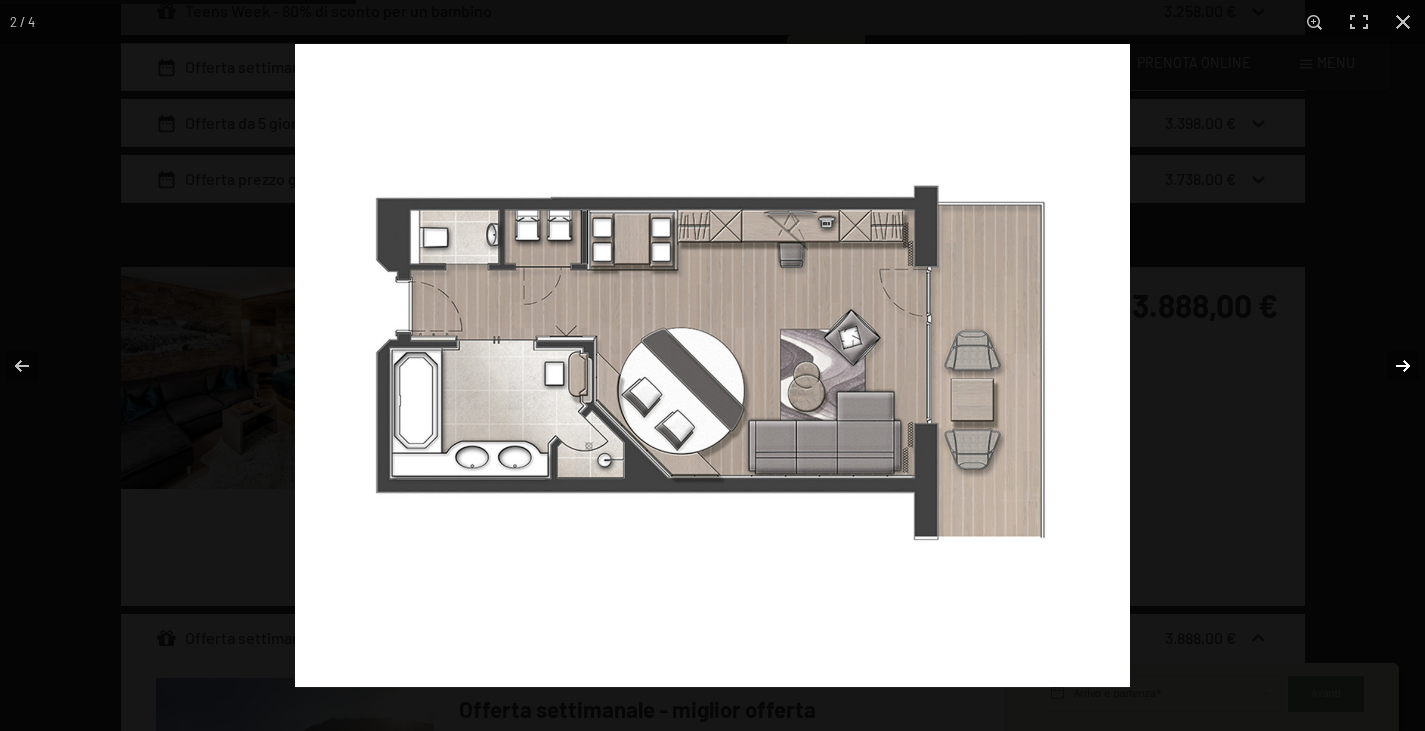 click at bounding box center [1390, 366] 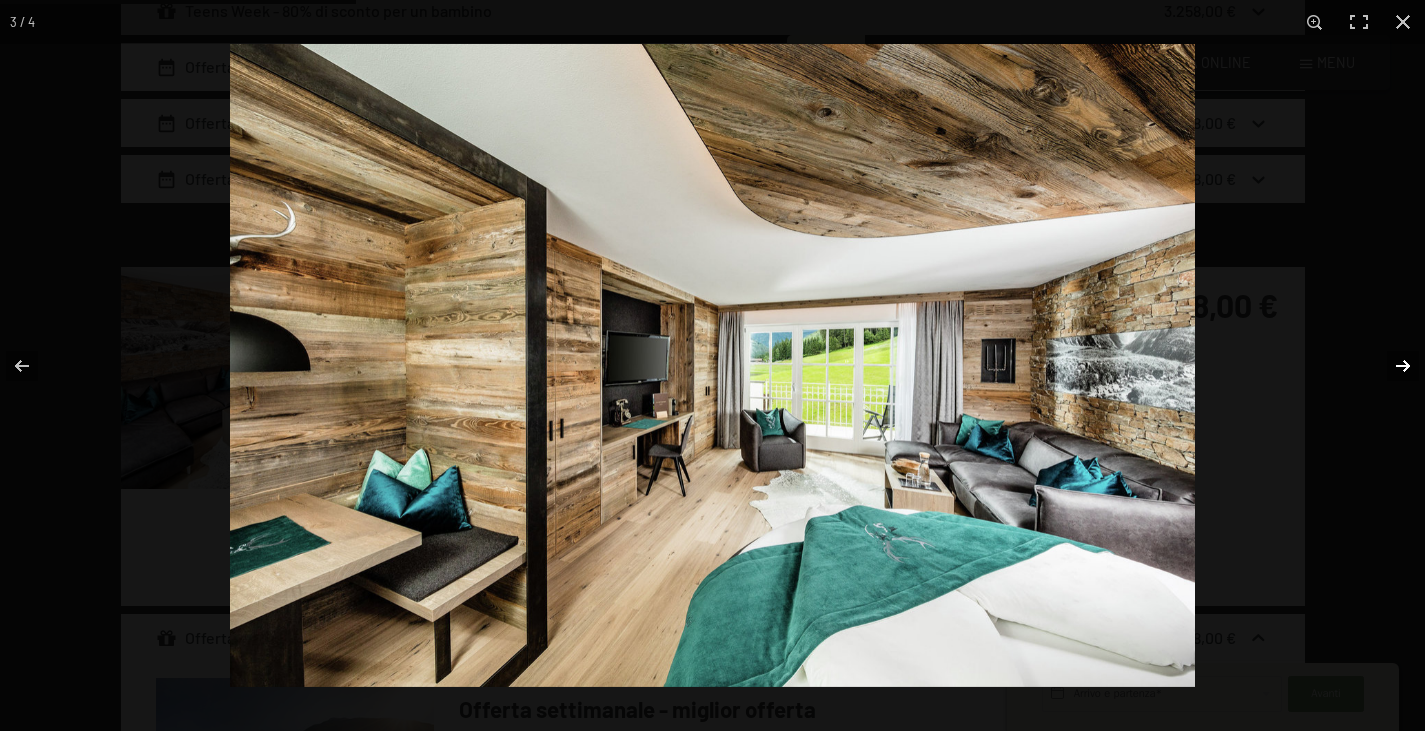 click at bounding box center [1390, 366] 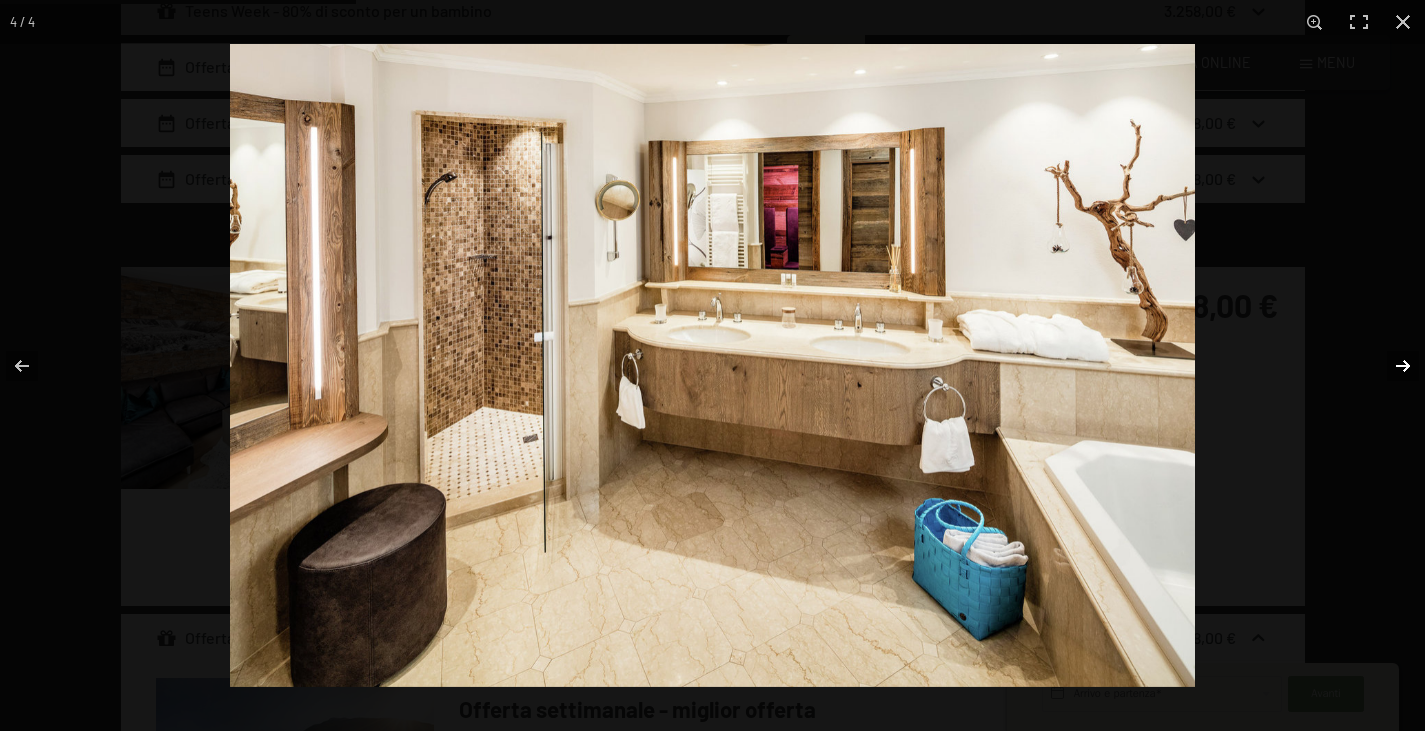 click at bounding box center [1390, 366] 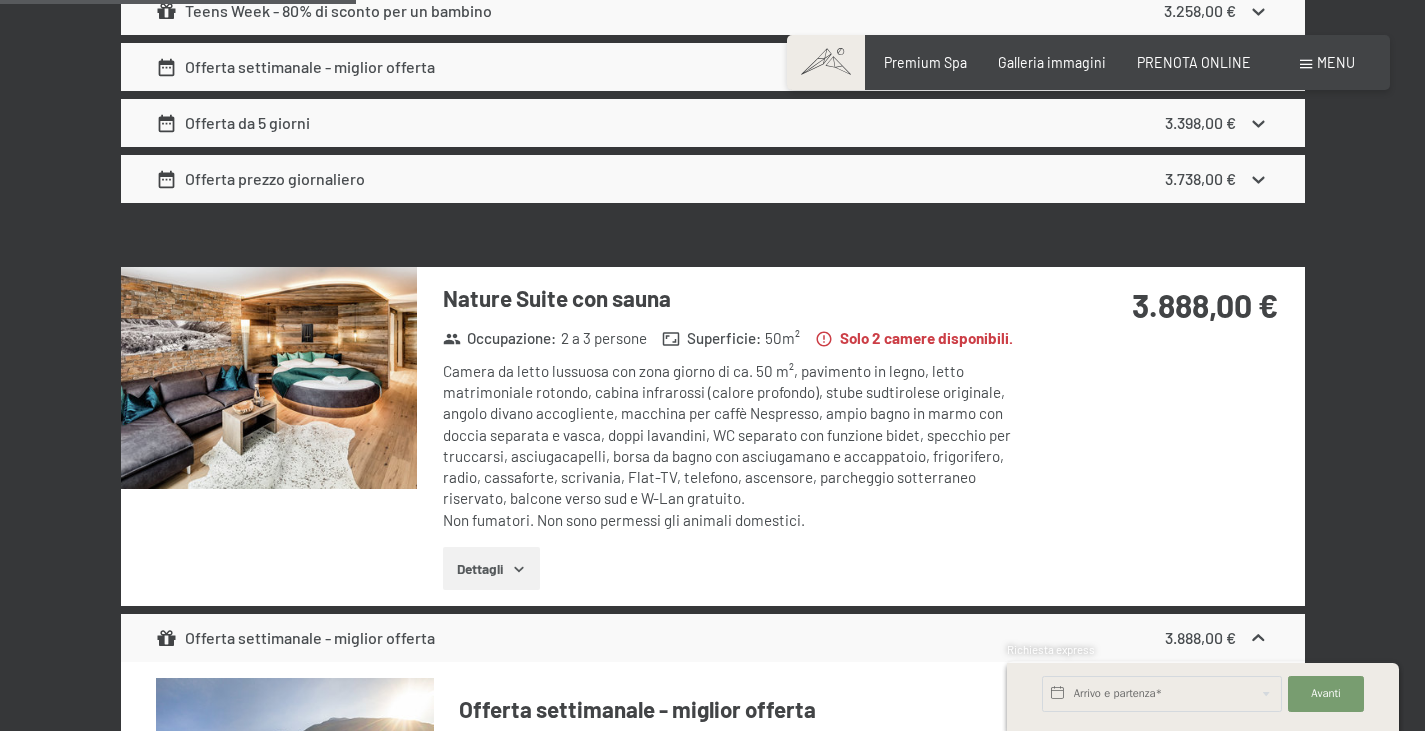 click at bounding box center [0, 0] 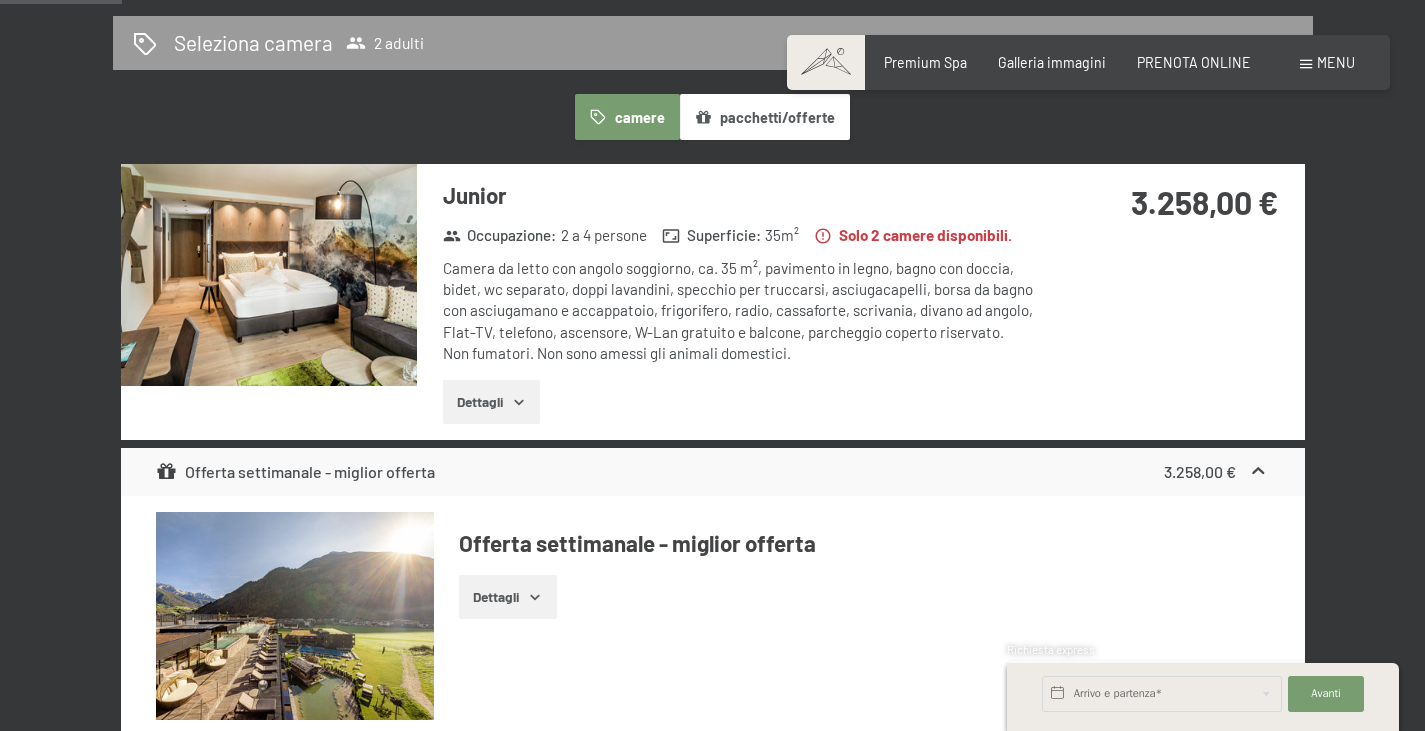 scroll, scrollTop: 496, scrollLeft: 0, axis: vertical 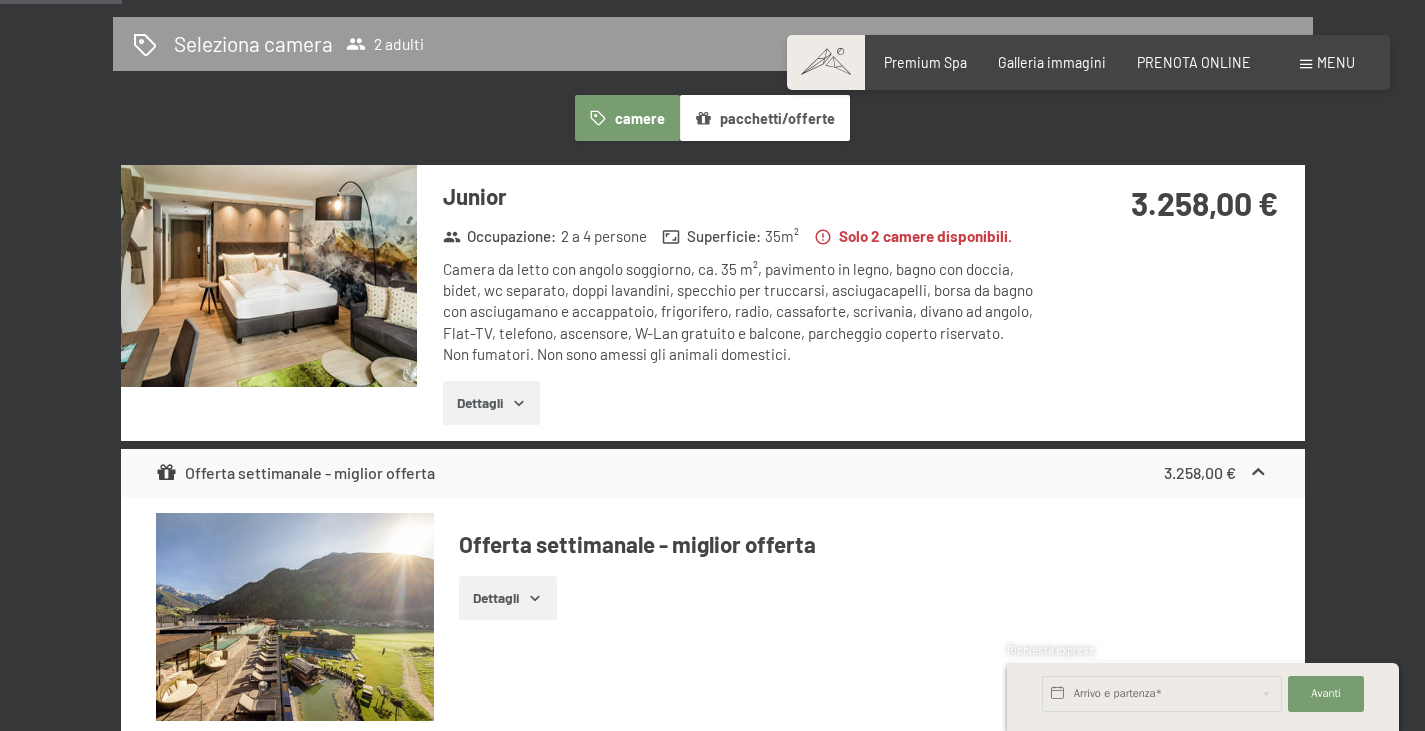 click at bounding box center (269, 276) 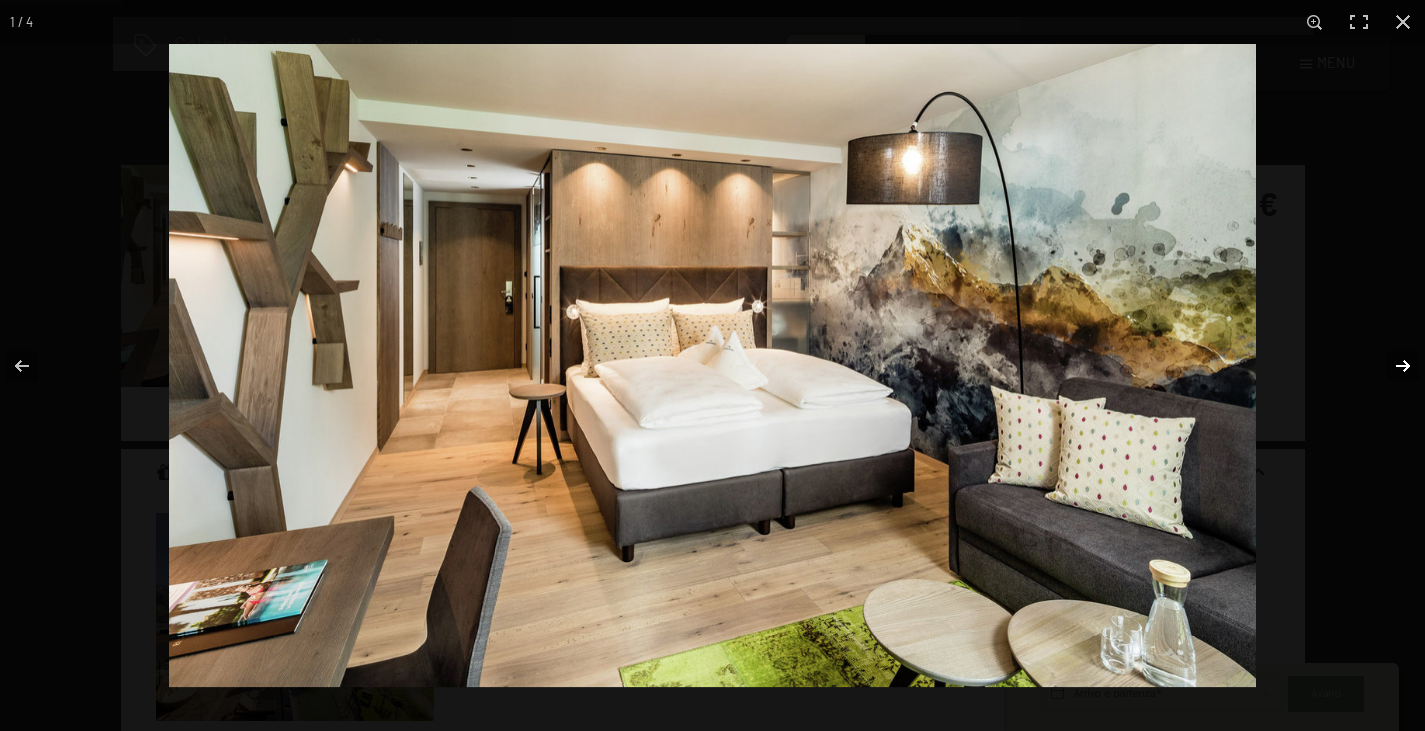 click at bounding box center (1390, 366) 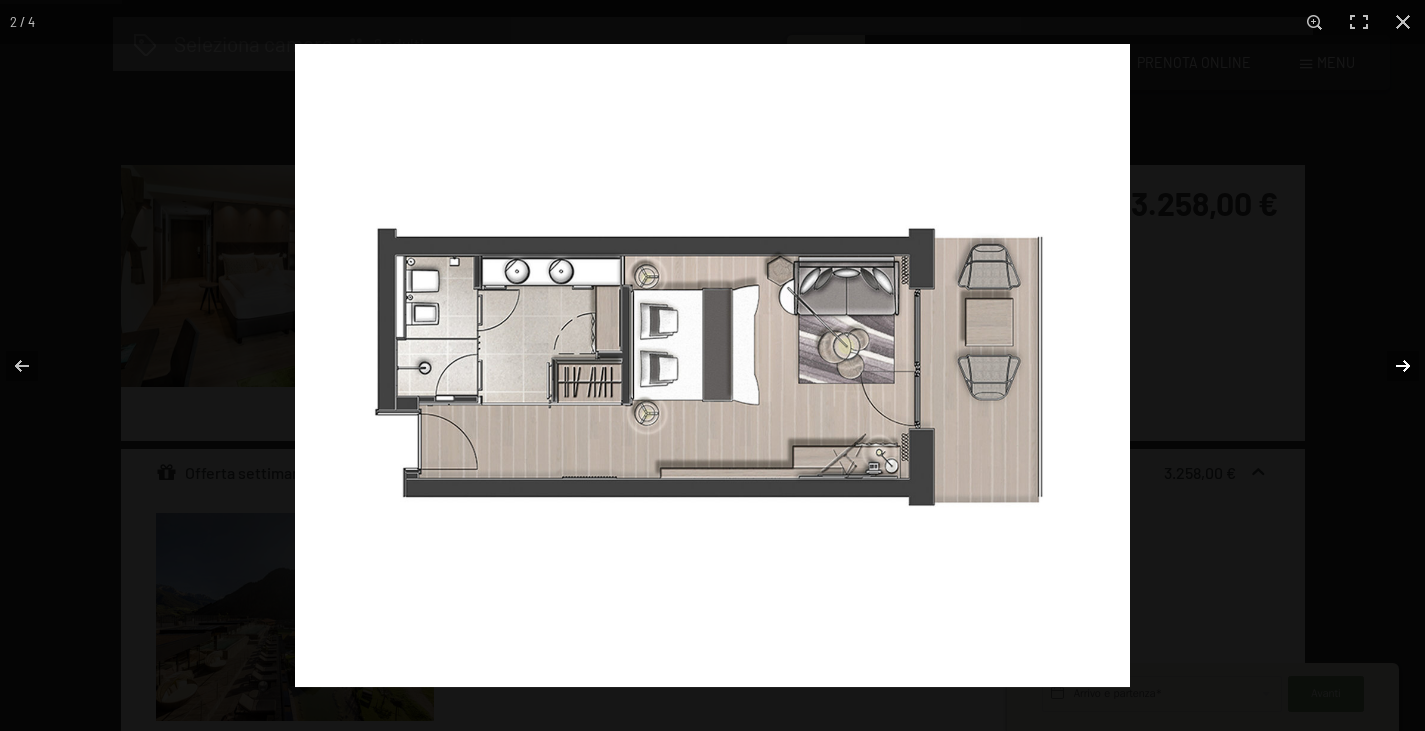click at bounding box center [1390, 366] 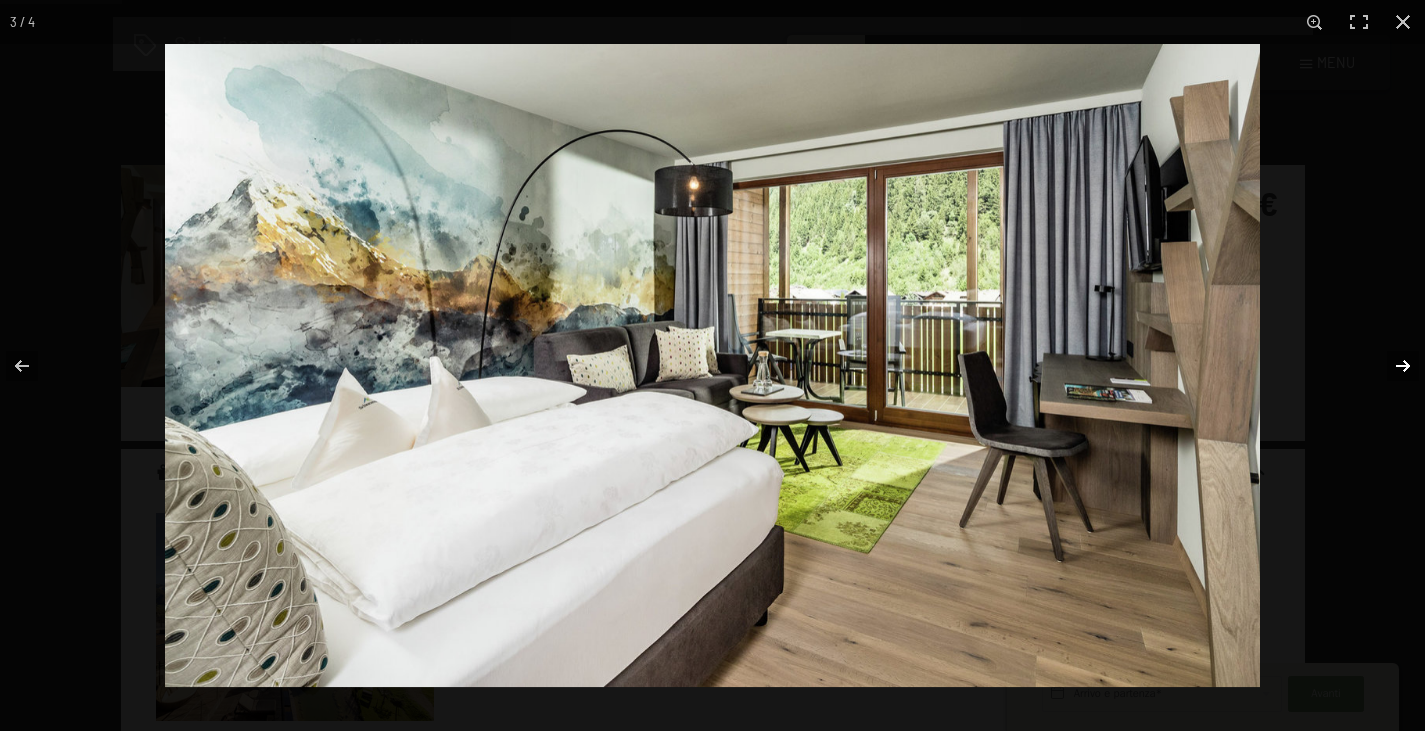 click at bounding box center [1390, 366] 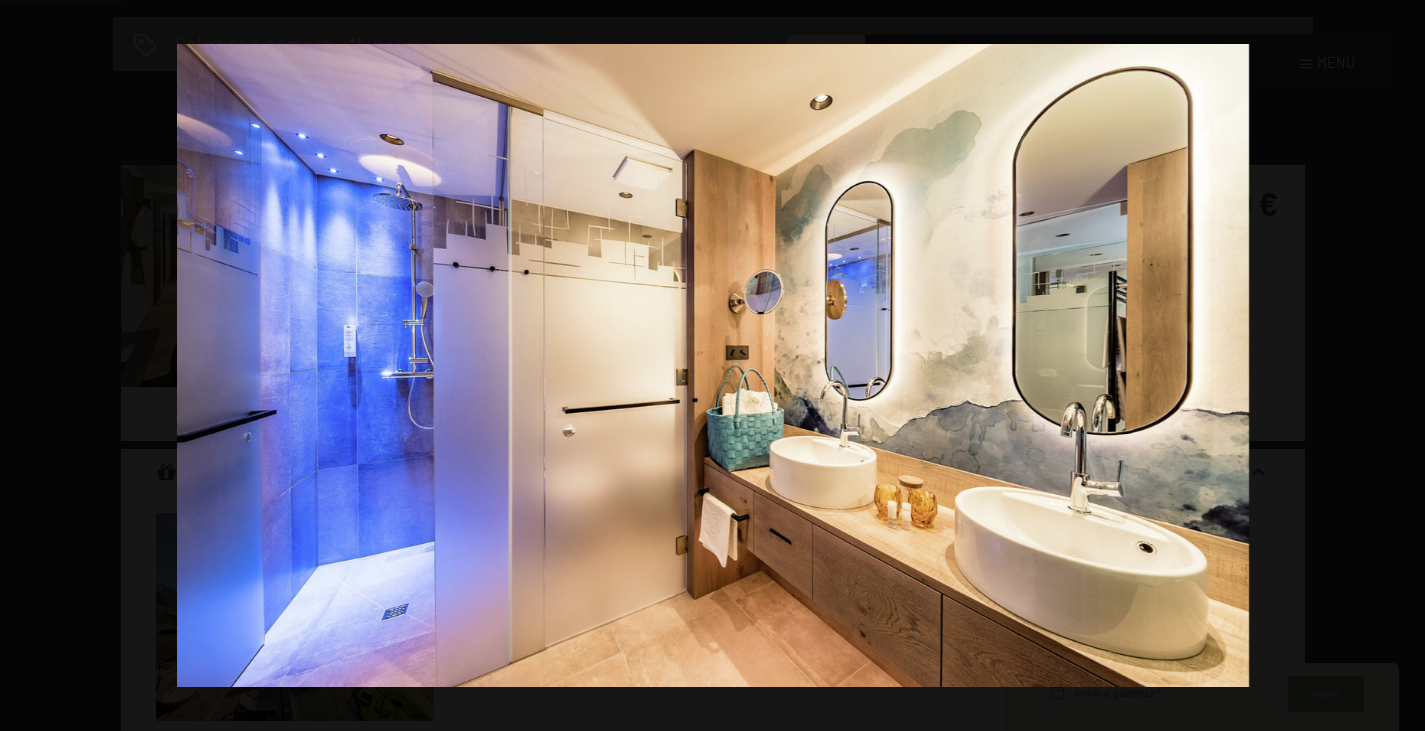 click at bounding box center [1390, 366] 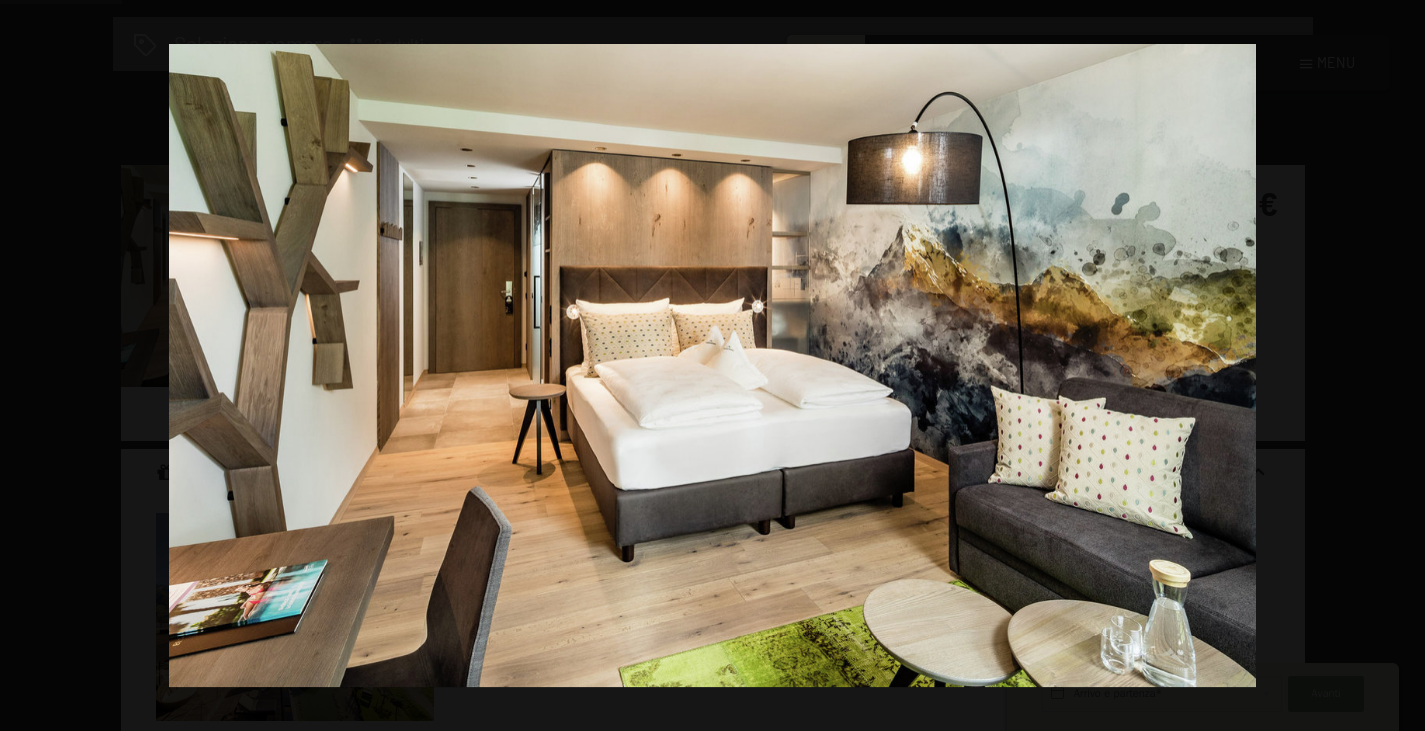 click at bounding box center [1390, 366] 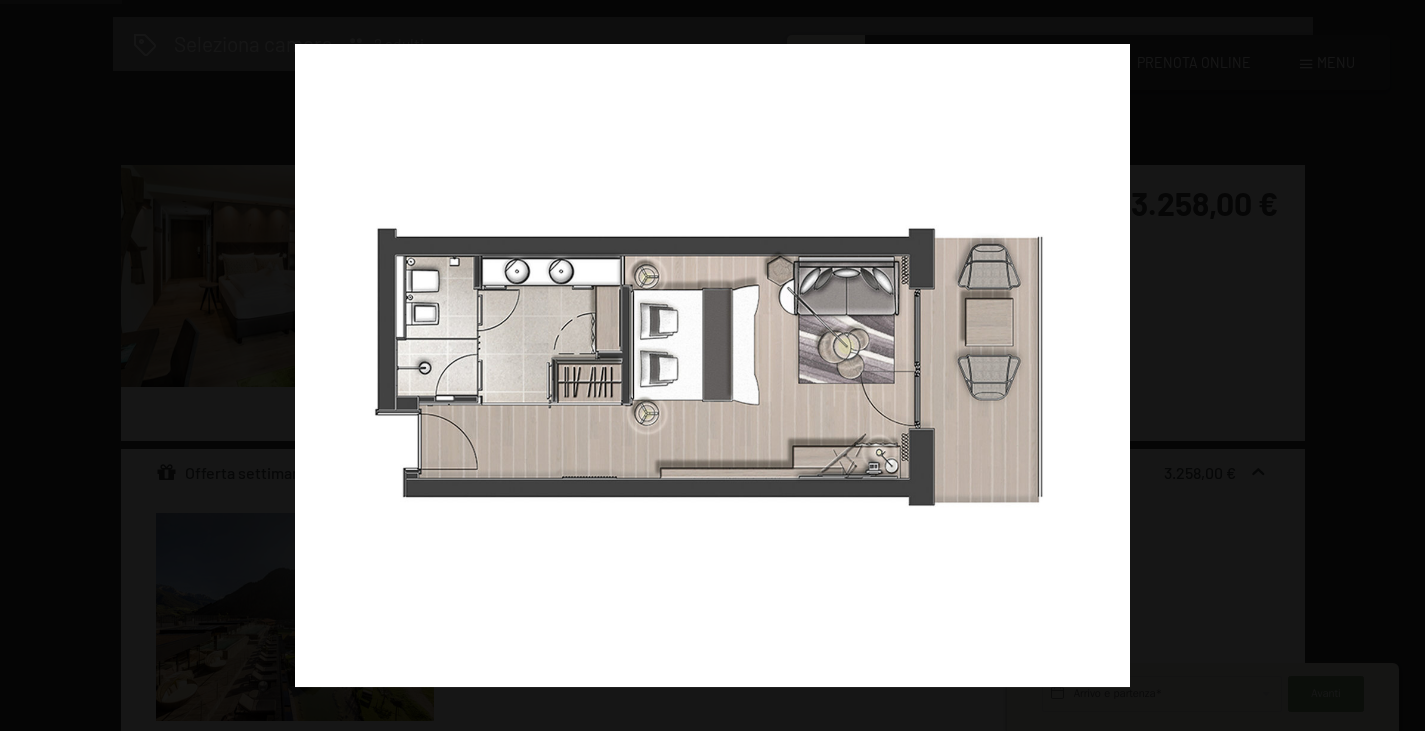 click at bounding box center (1390, 366) 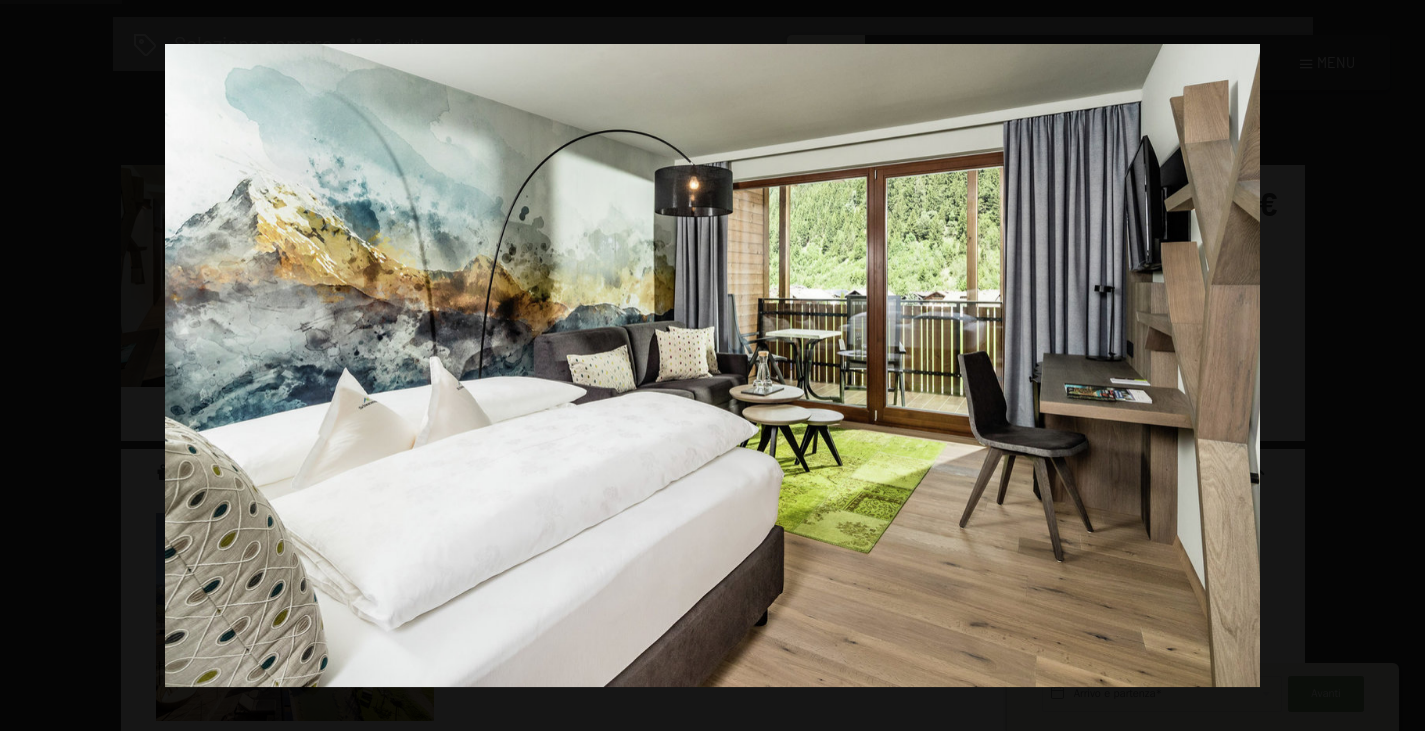 click at bounding box center [1390, 366] 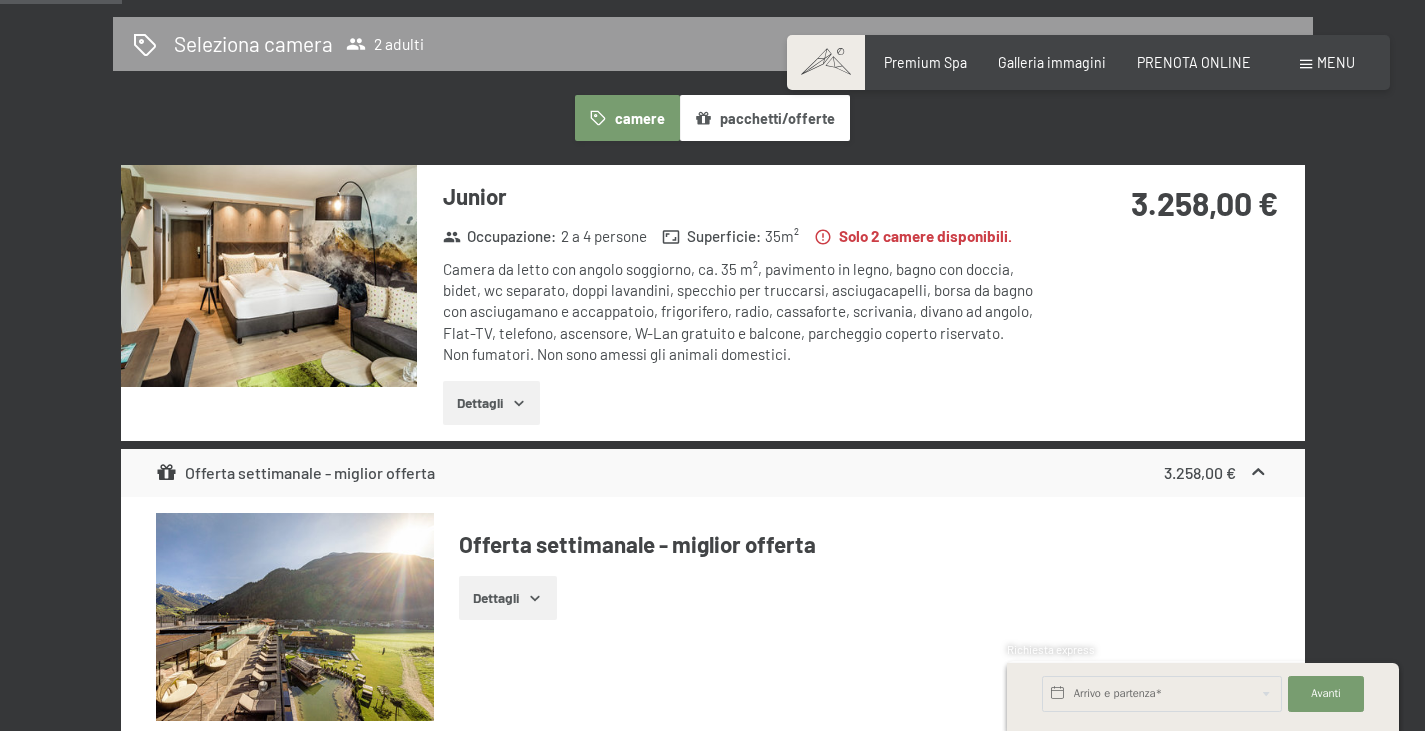 click at bounding box center [0, 0] 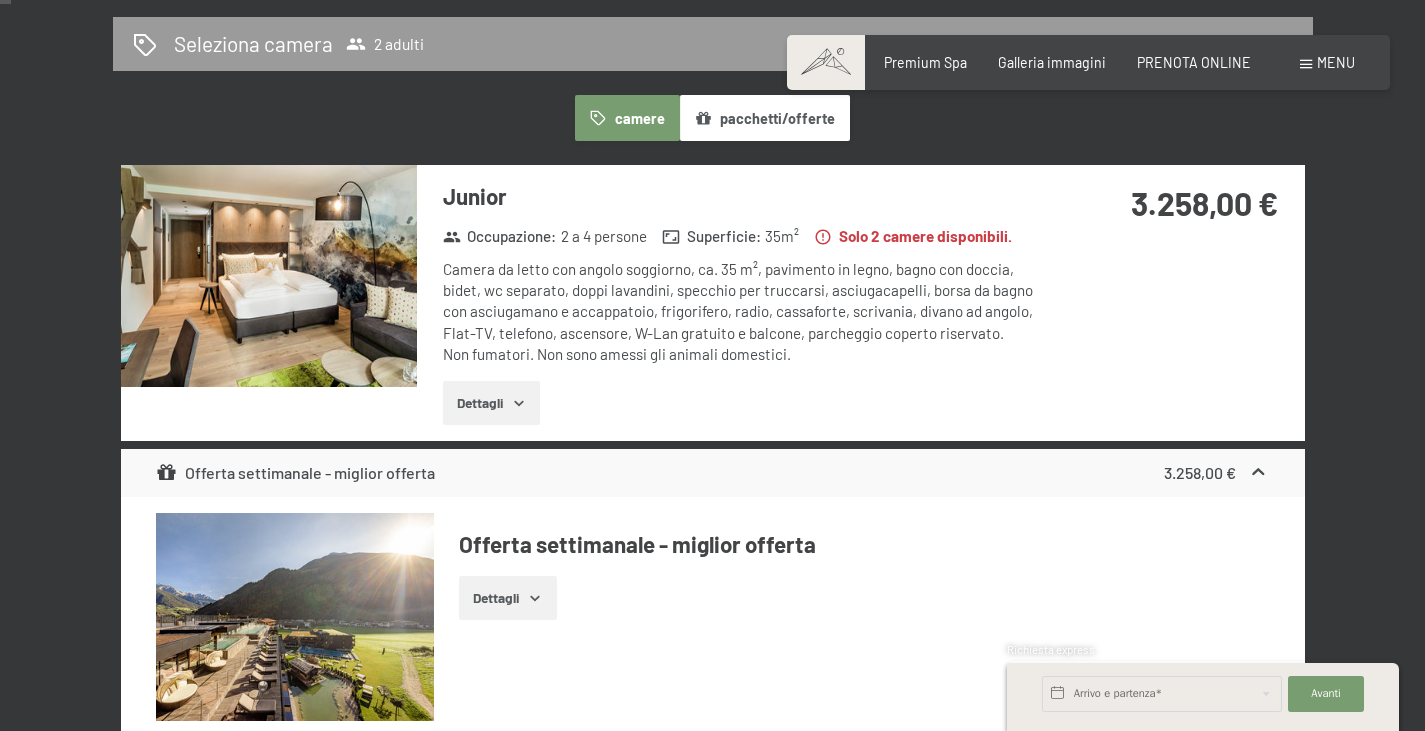 scroll, scrollTop: 0, scrollLeft: 0, axis: both 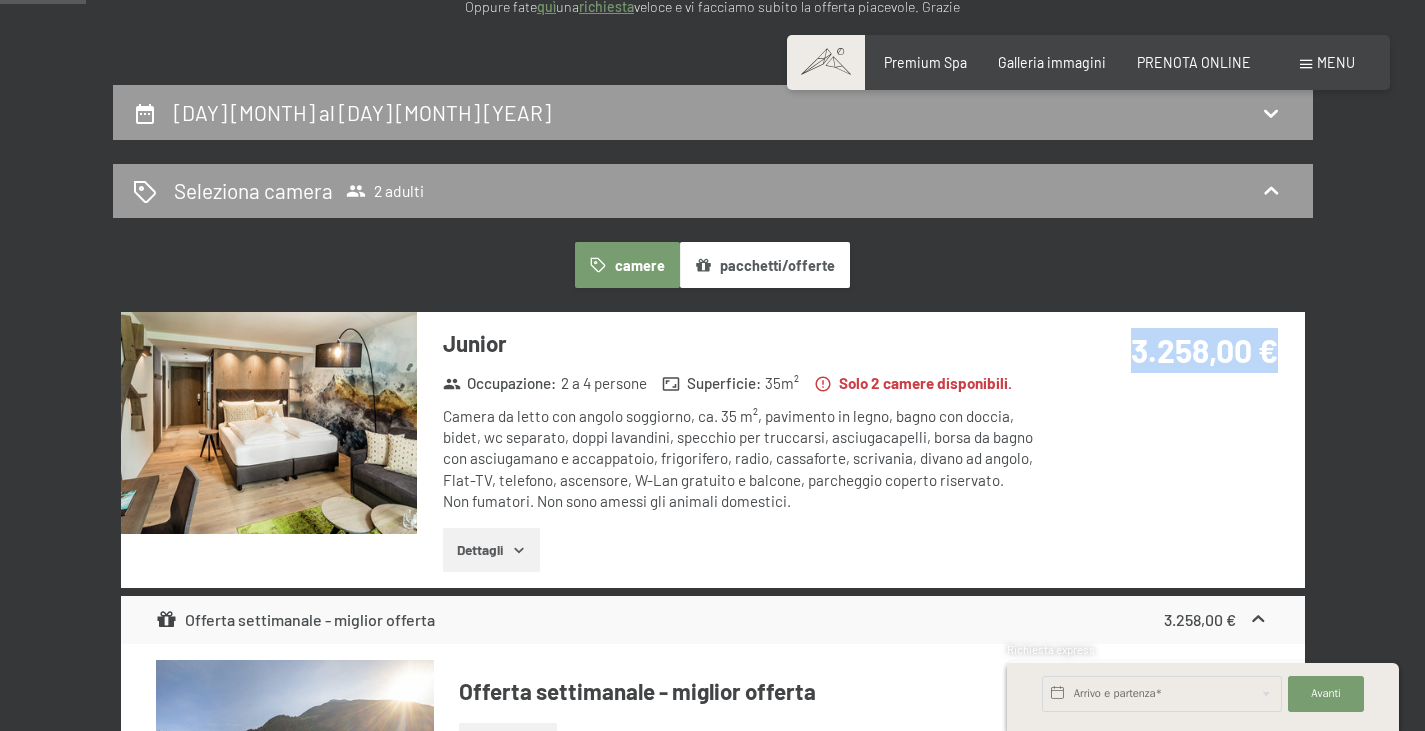 drag, startPoint x: 1129, startPoint y: 348, endPoint x: 1291, endPoint y: 332, distance: 162.78821 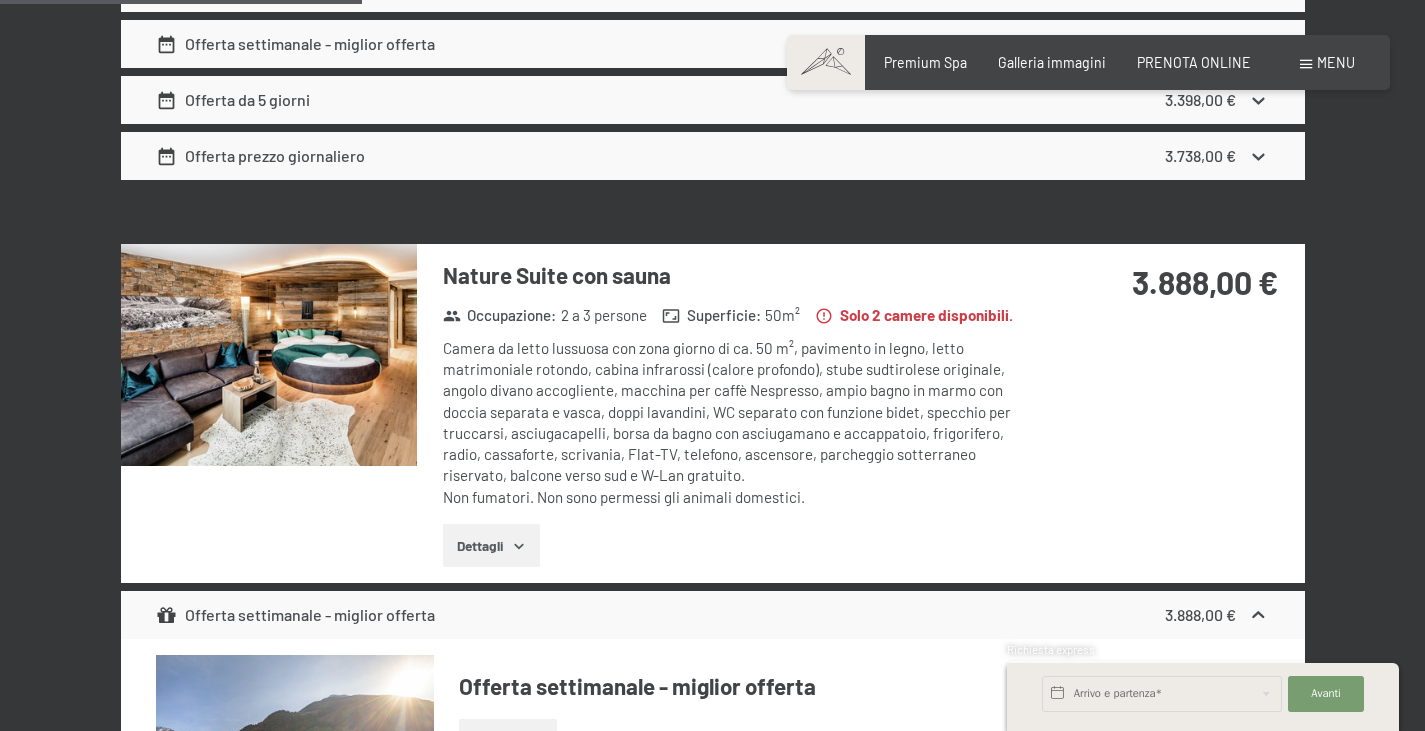 scroll, scrollTop: 1470, scrollLeft: 0, axis: vertical 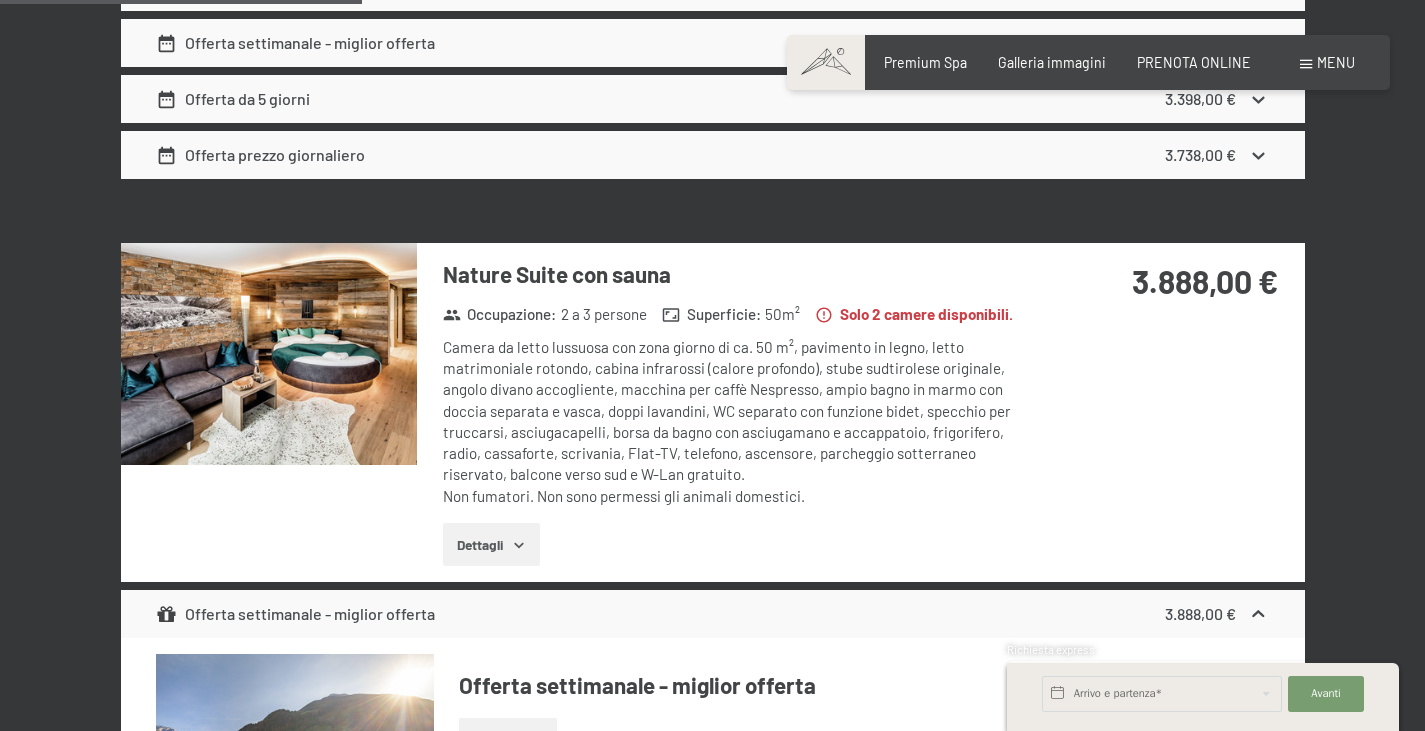 click at bounding box center (269, 354) 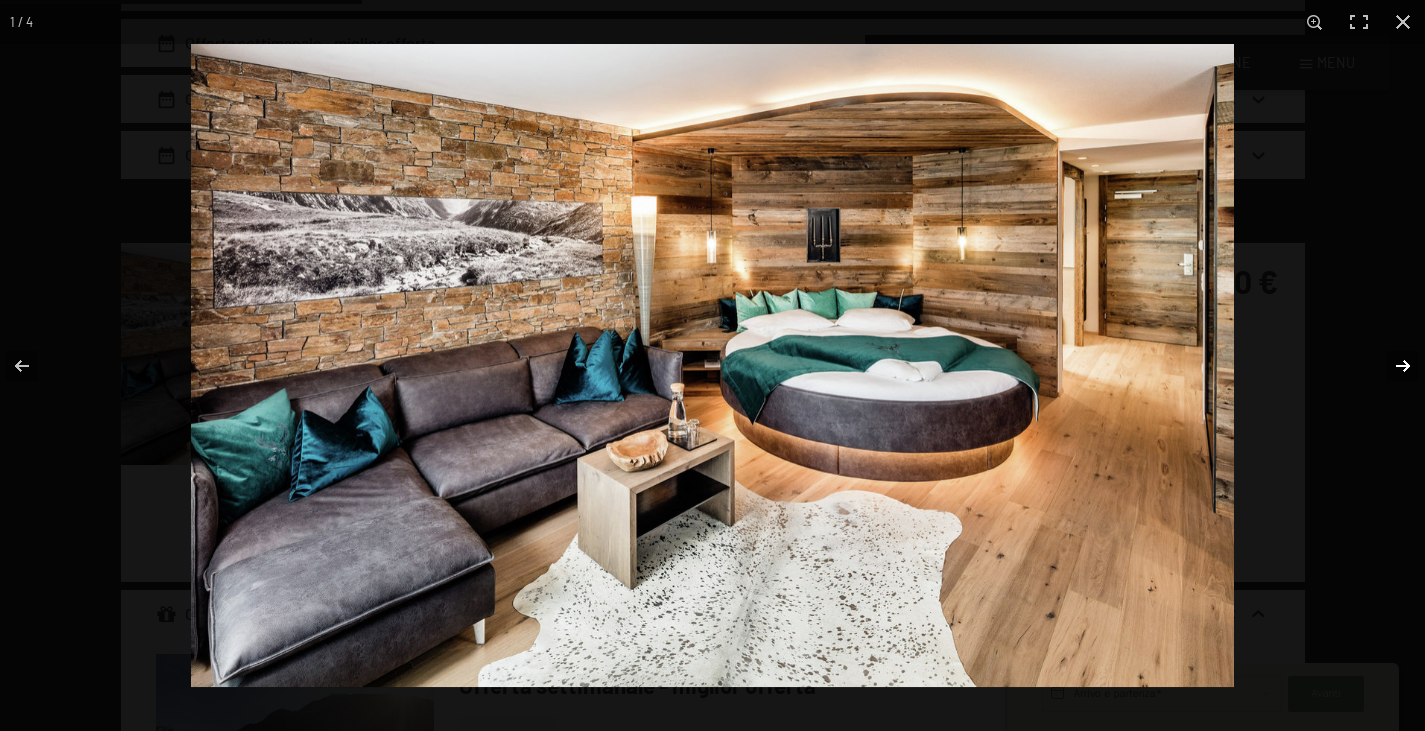 click at bounding box center (1390, 366) 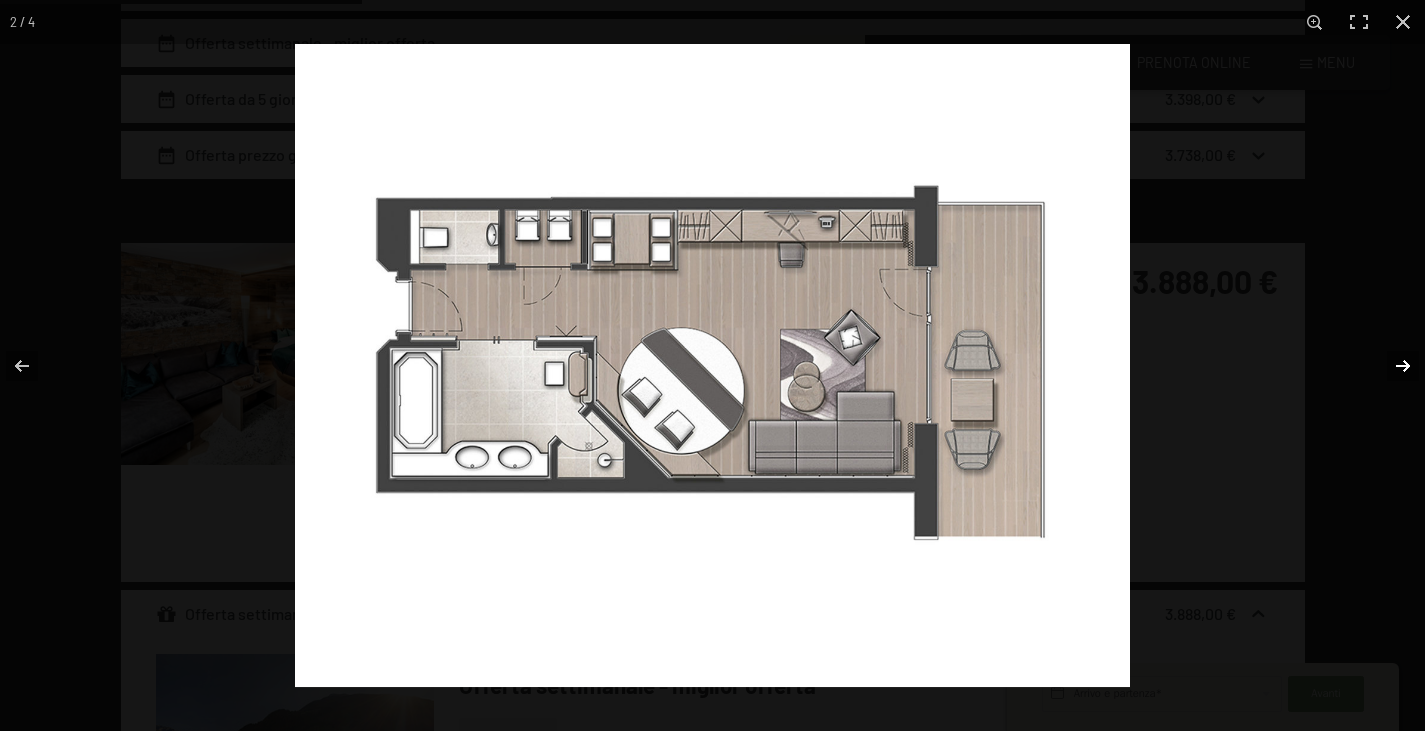 click at bounding box center [1390, 366] 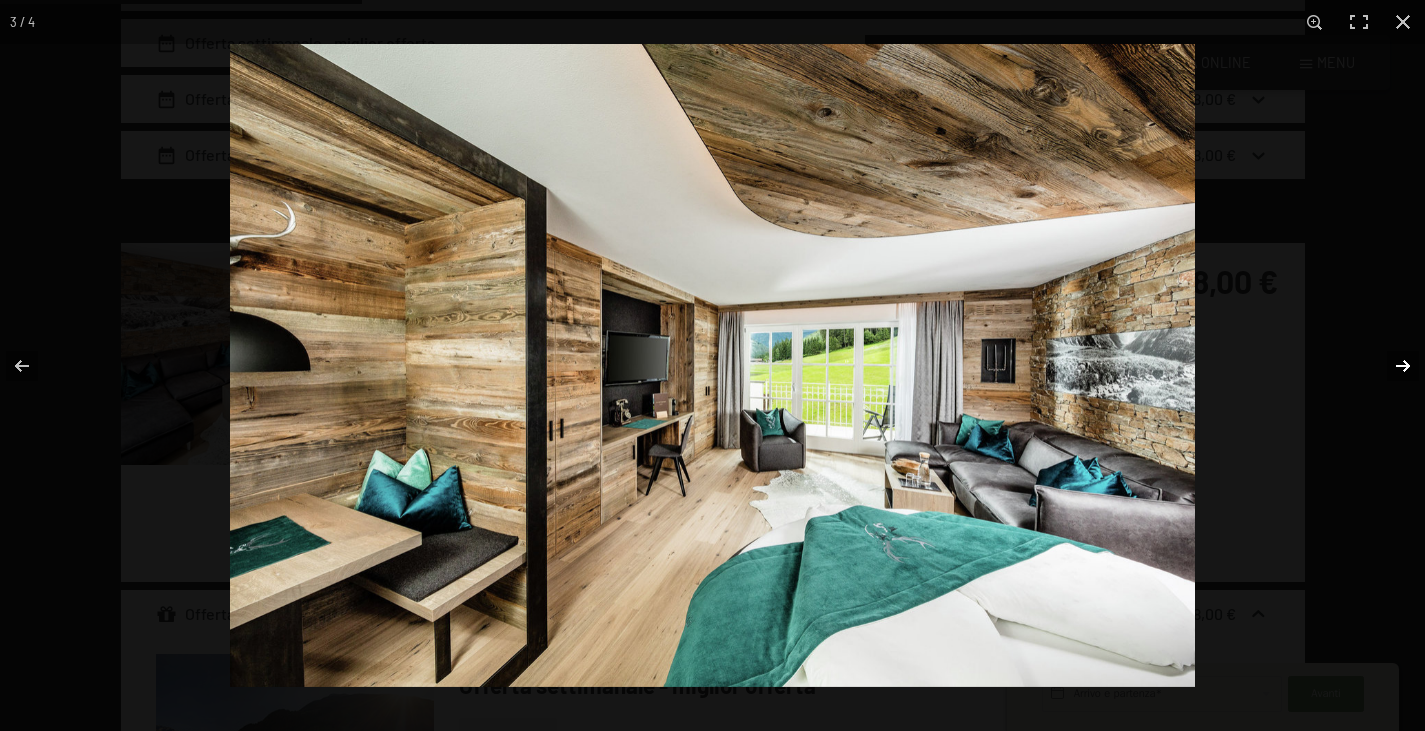 click at bounding box center [1390, 366] 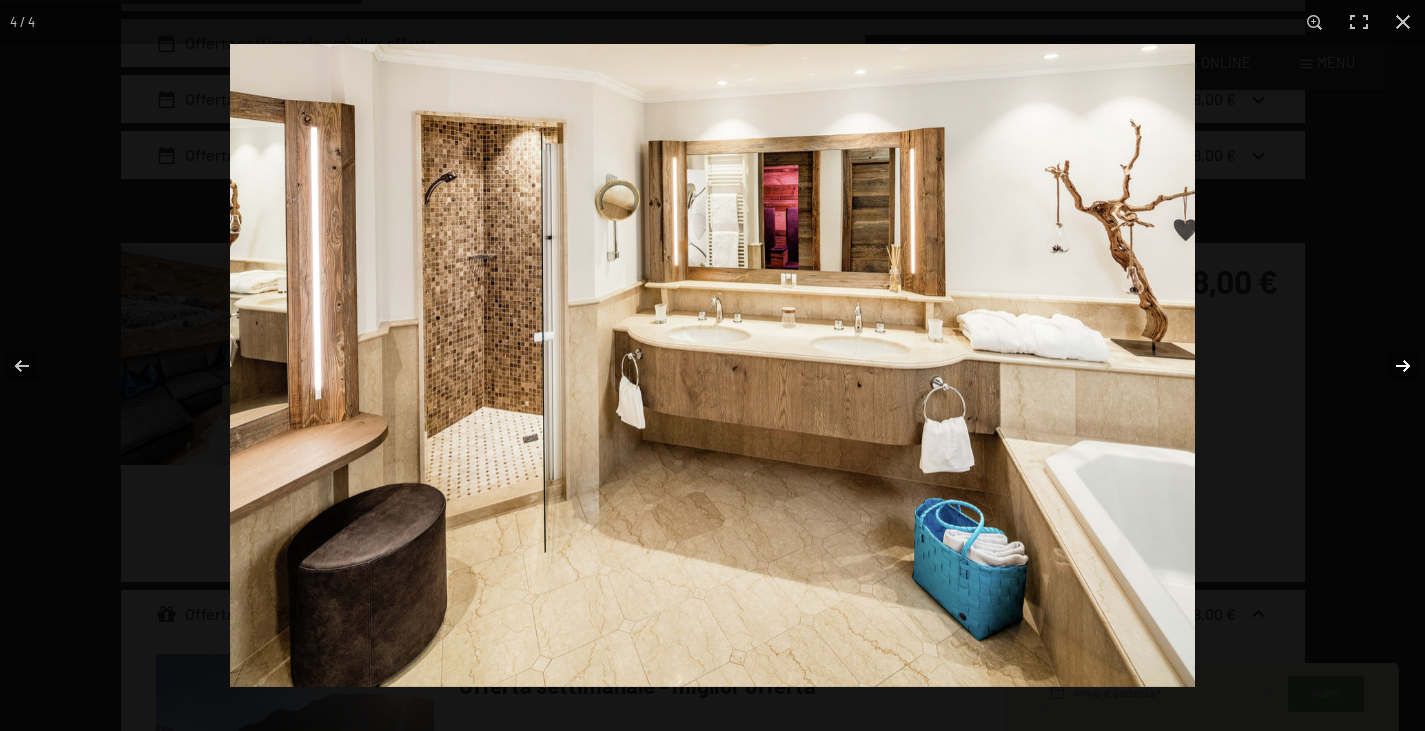 click at bounding box center (1390, 366) 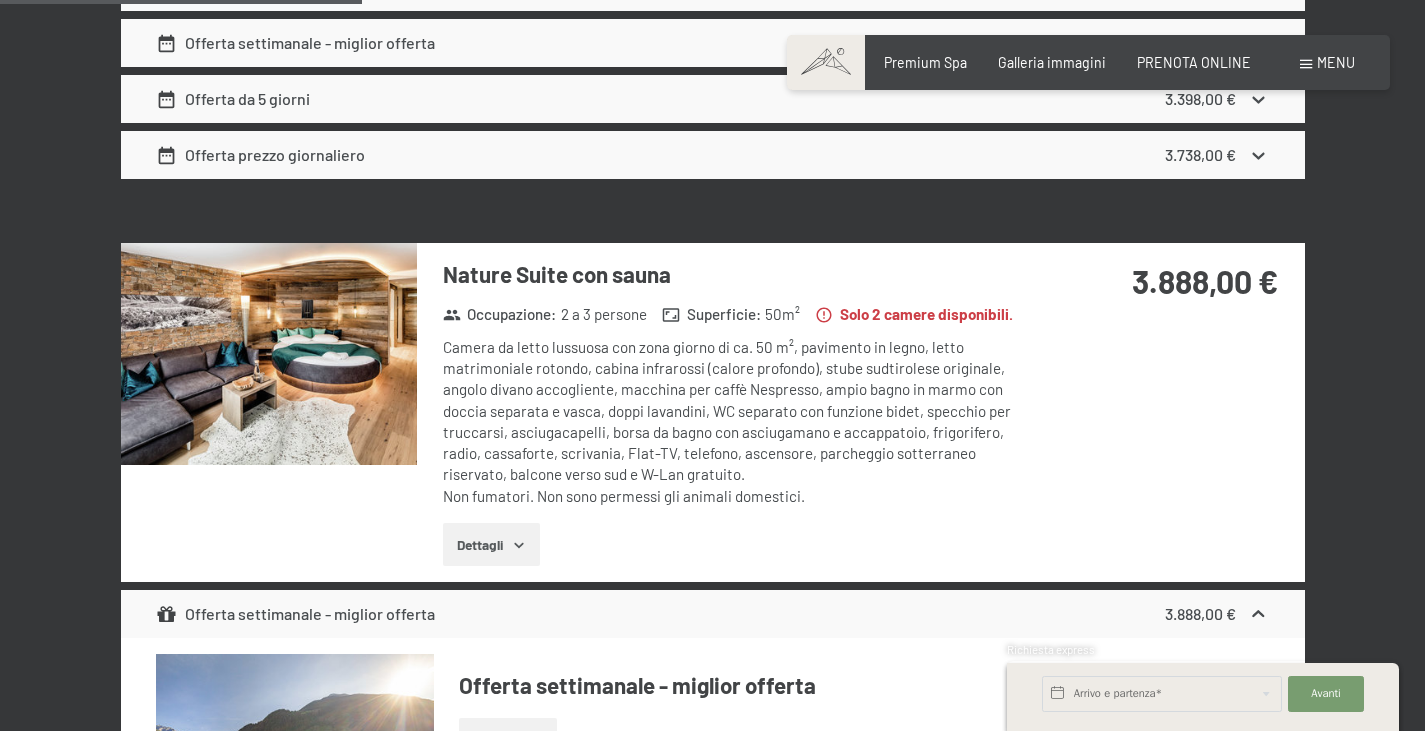 click at bounding box center [0, 0] 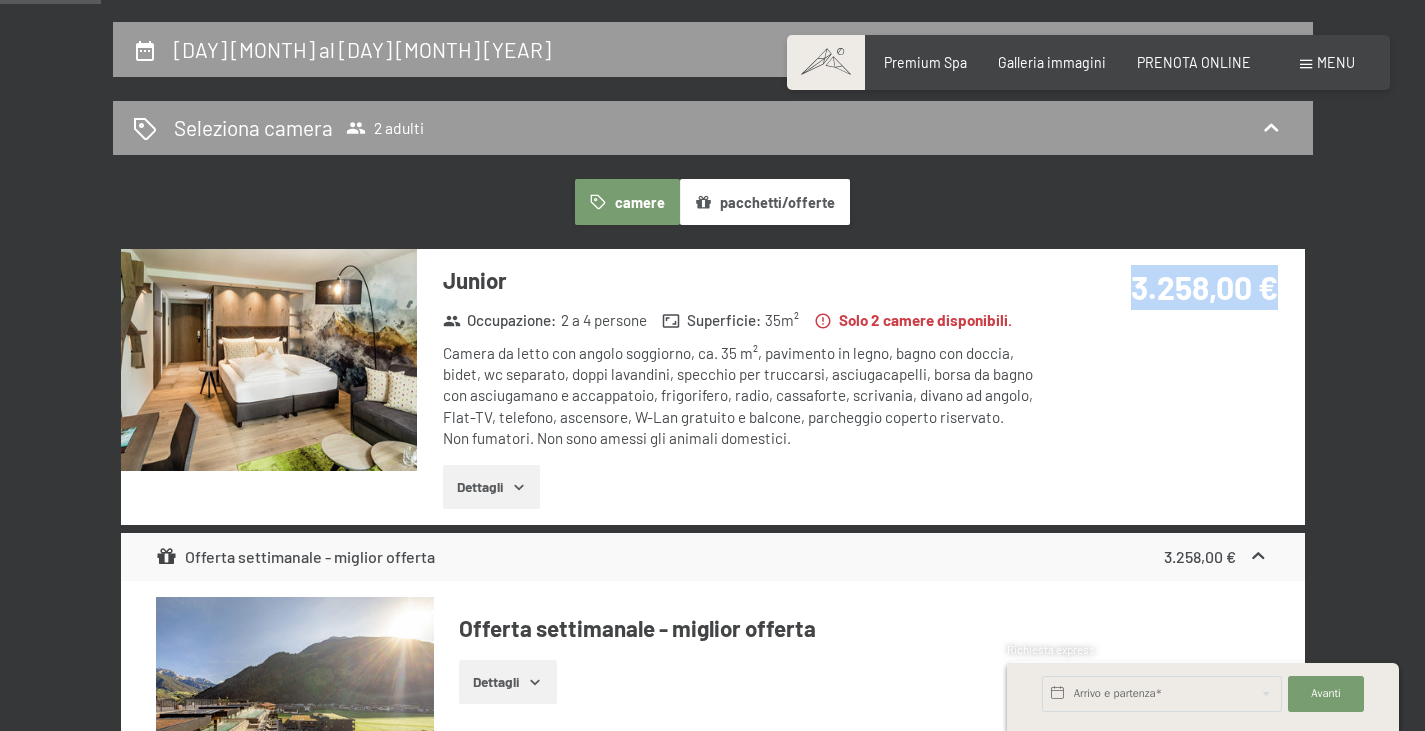 scroll, scrollTop: 411, scrollLeft: 0, axis: vertical 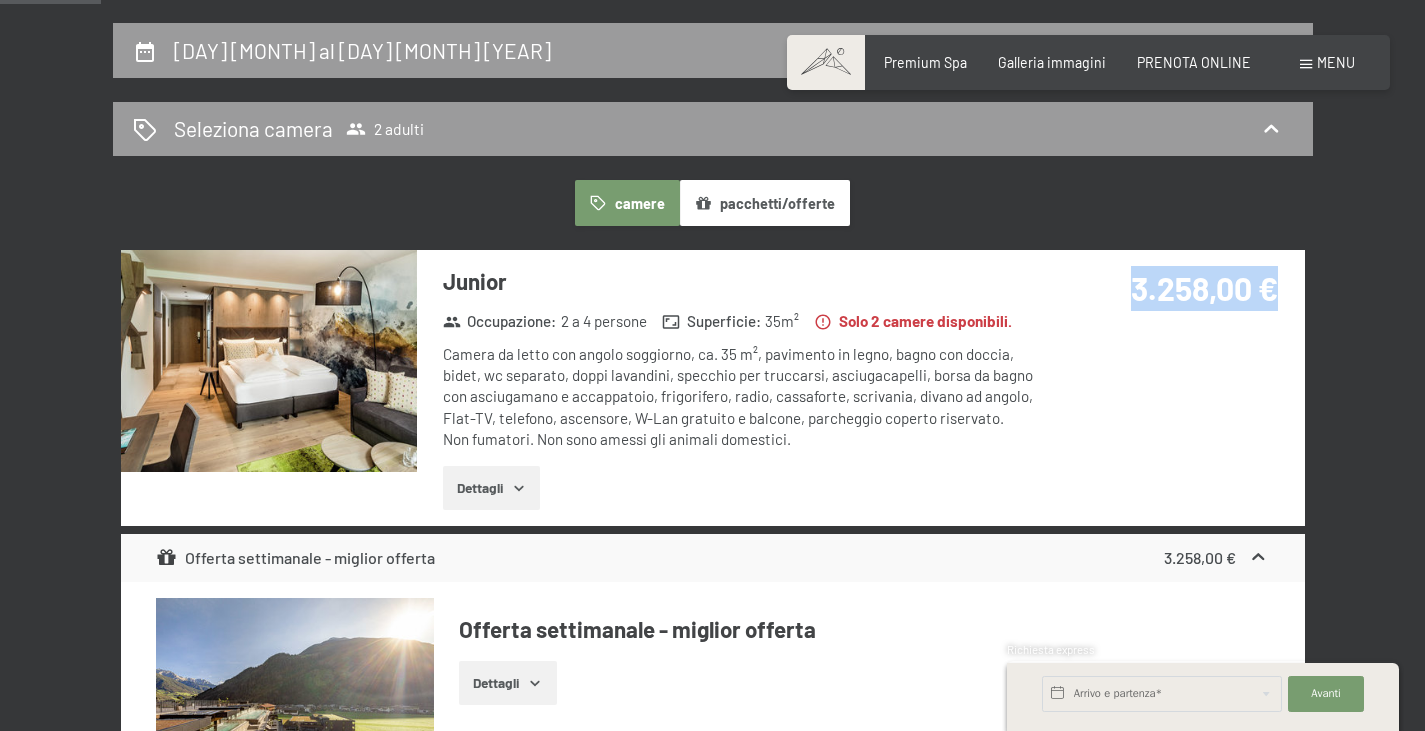 click at bounding box center [269, 361] 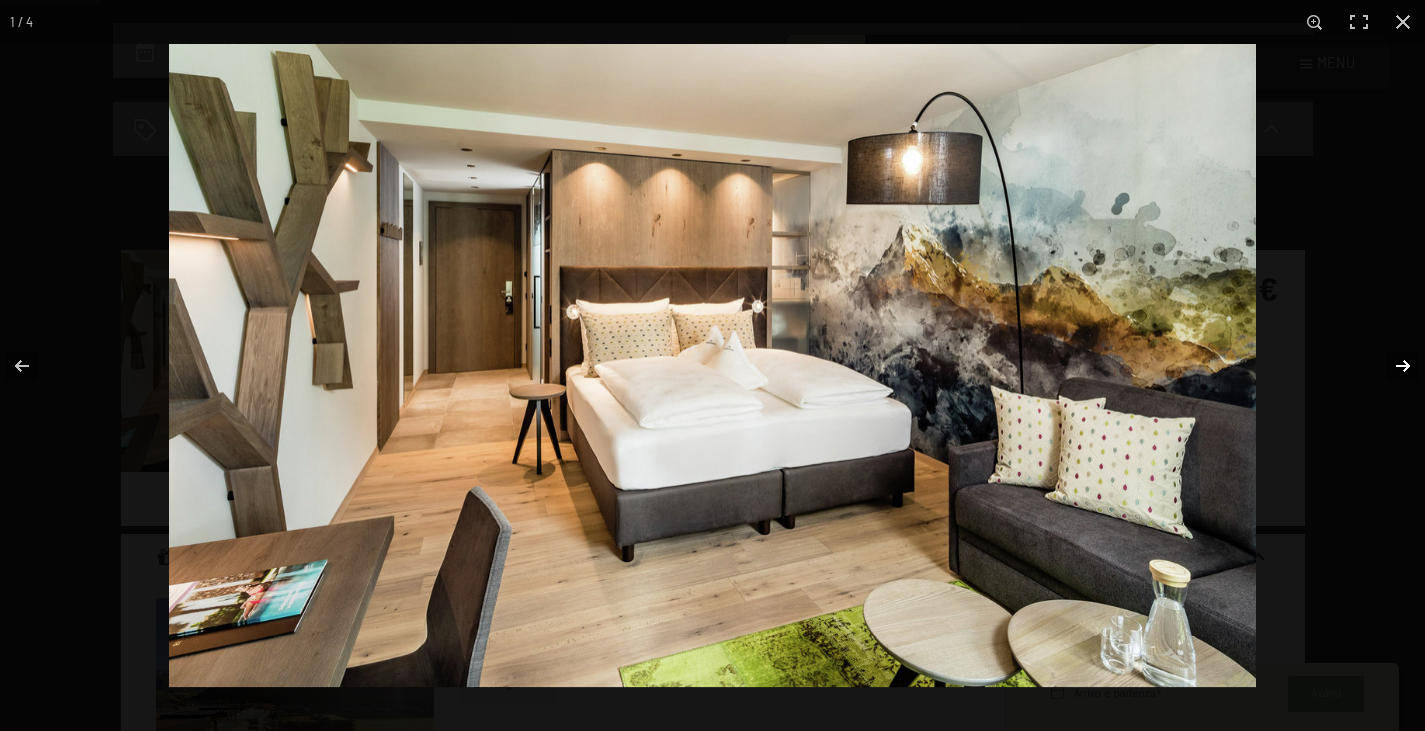 click at bounding box center (1390, 366) 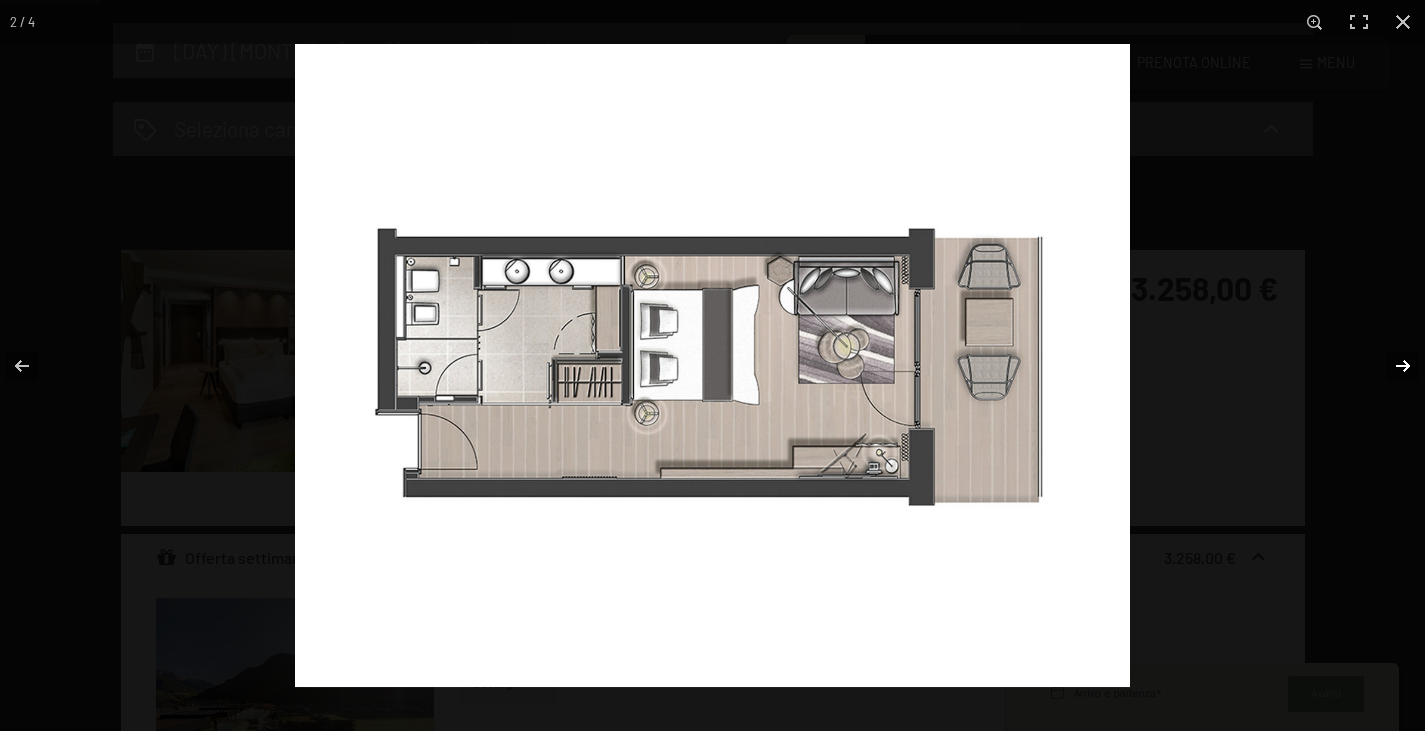 click at bounding box center [1390, 366] 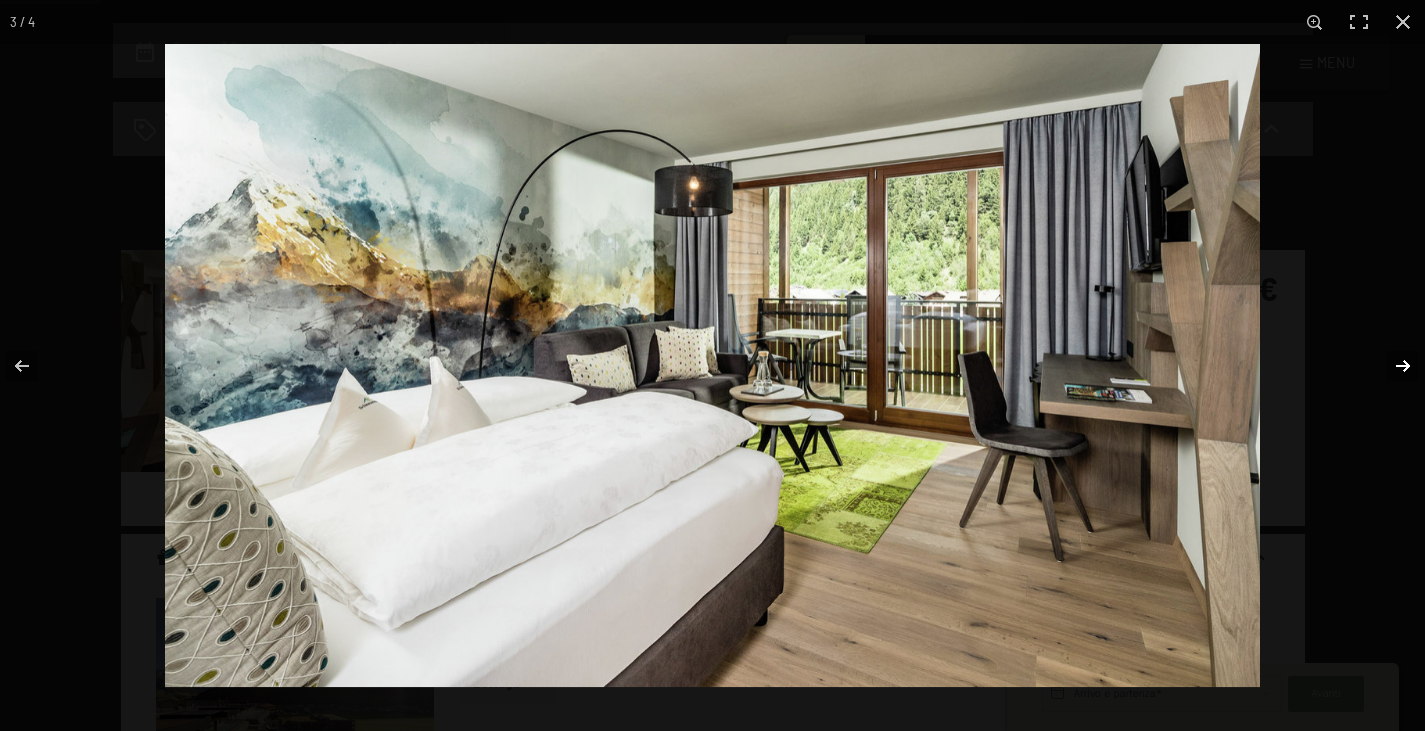 click at bounding box center (1390, 366) 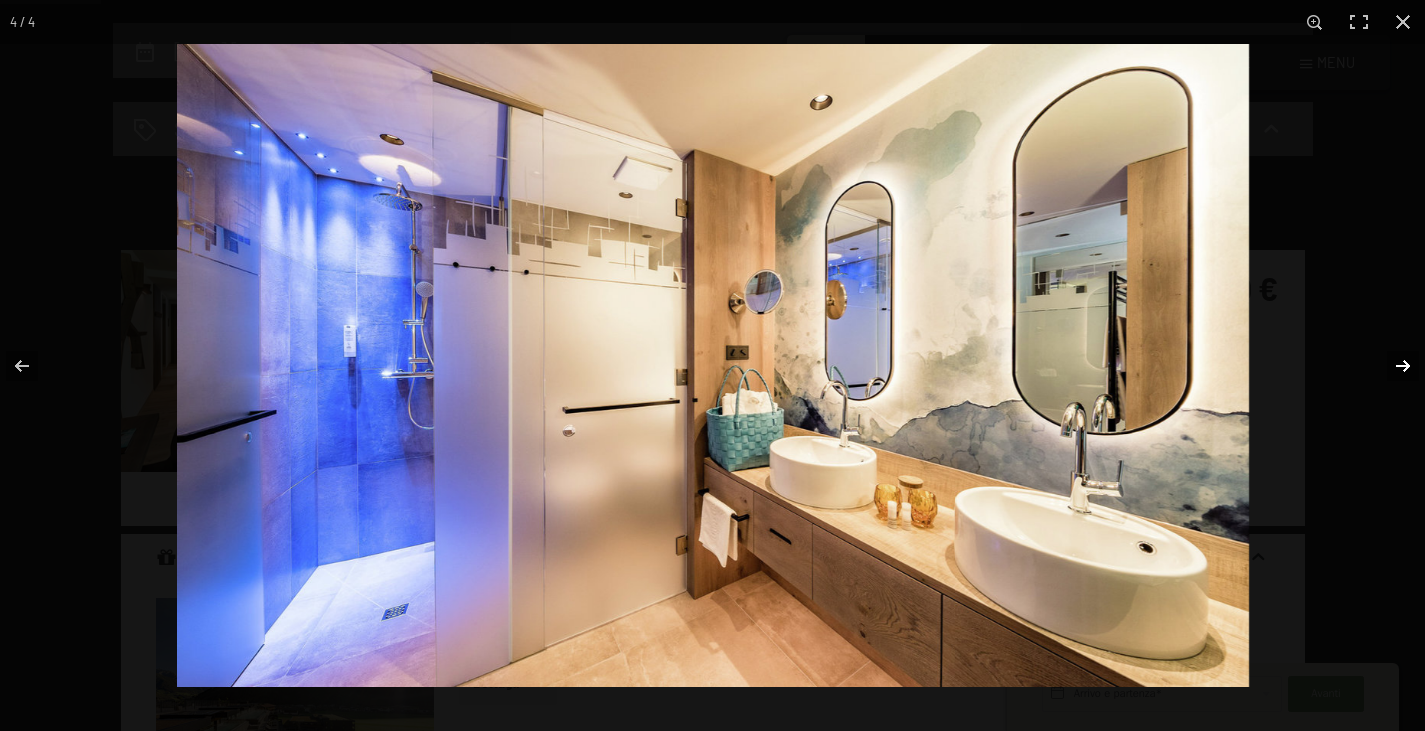 click at bounding box center [1390, 366] 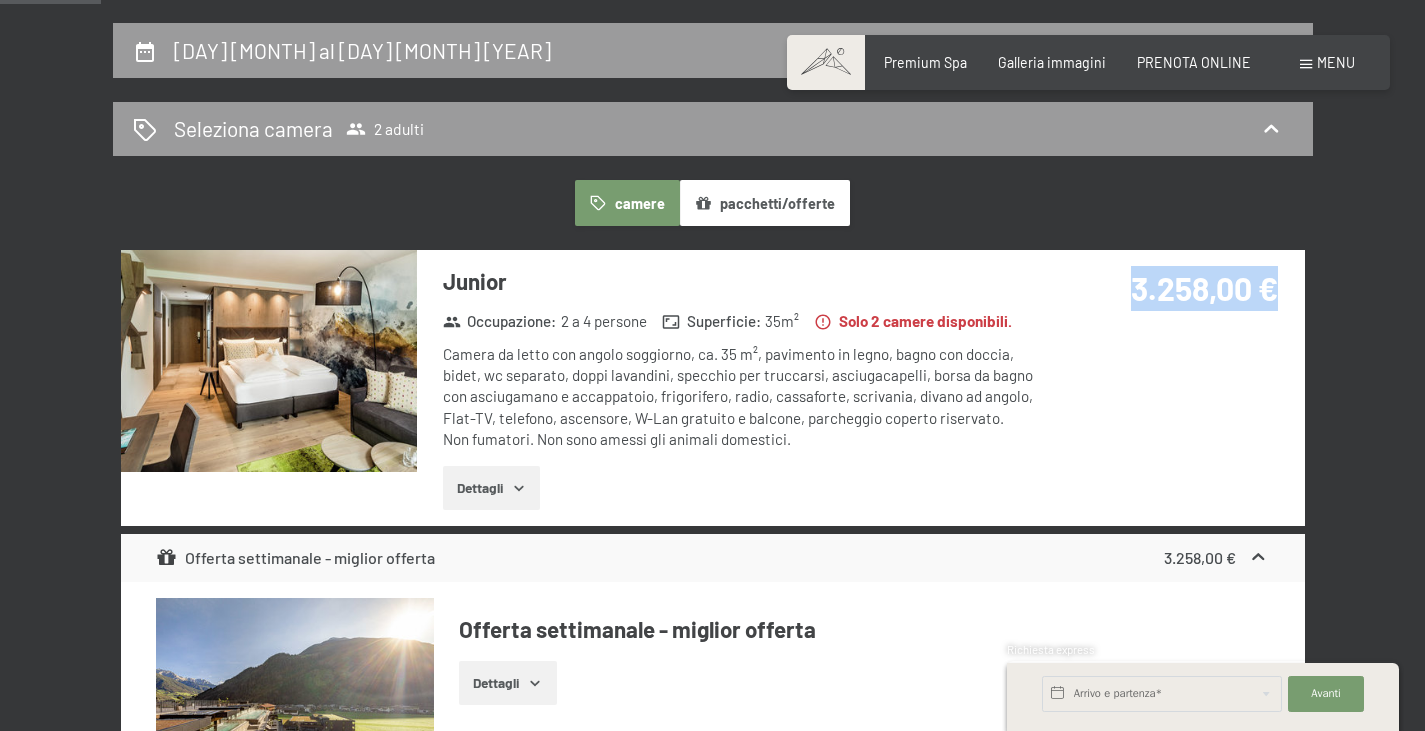 click at bounding box center (0, 0) 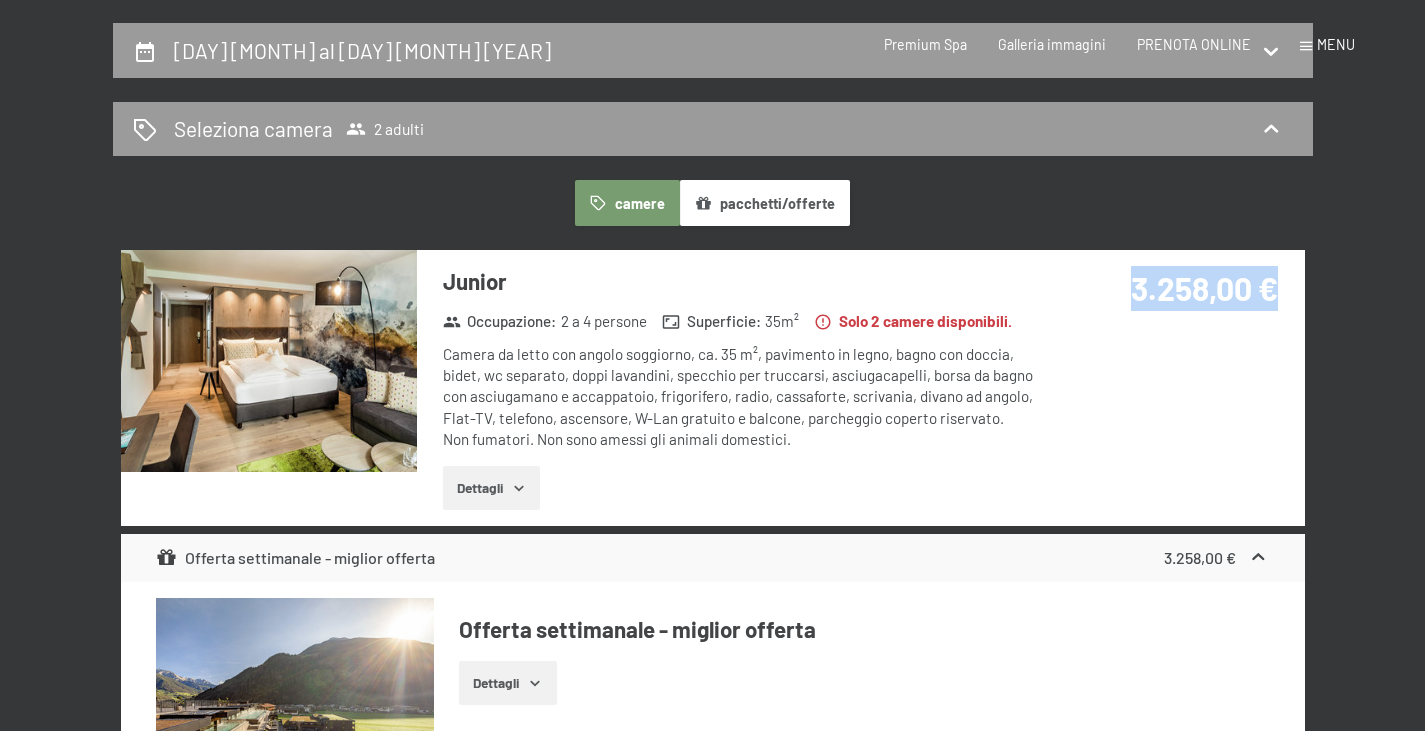 scroll, scrollTop: 0, scrollLeft: 0, axis: both 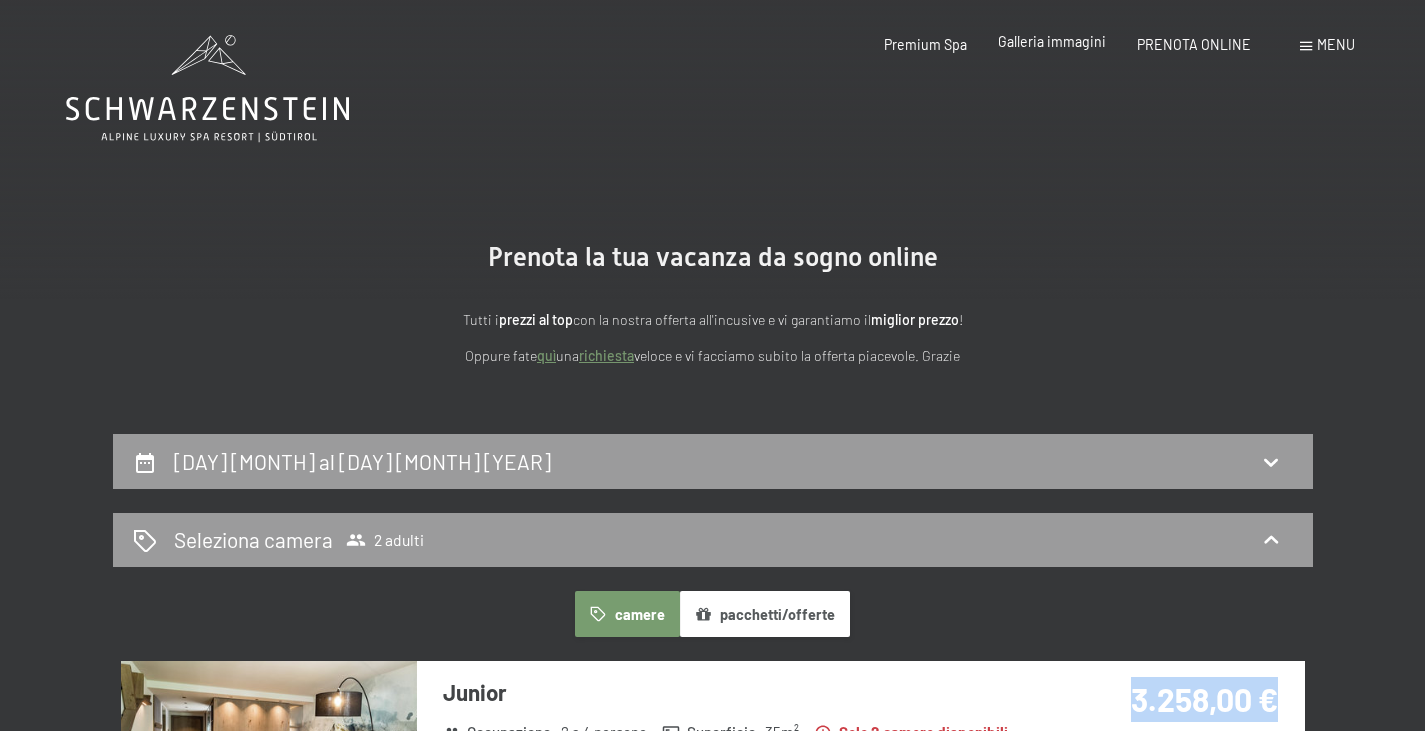 click on "Galleria immagini" at bounding box center (1052, 41) 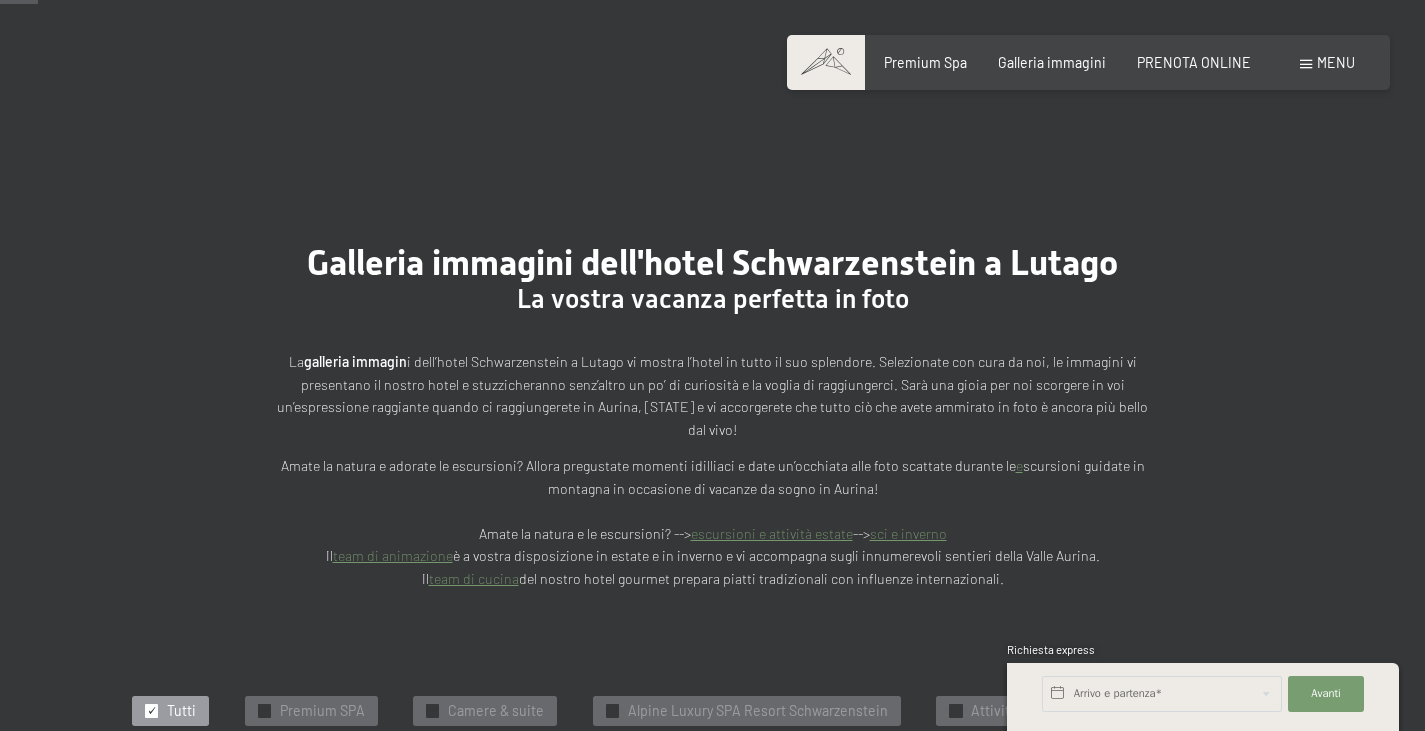 scroll, scrollTop: 542, scrollLeft: 0, axis: vertical 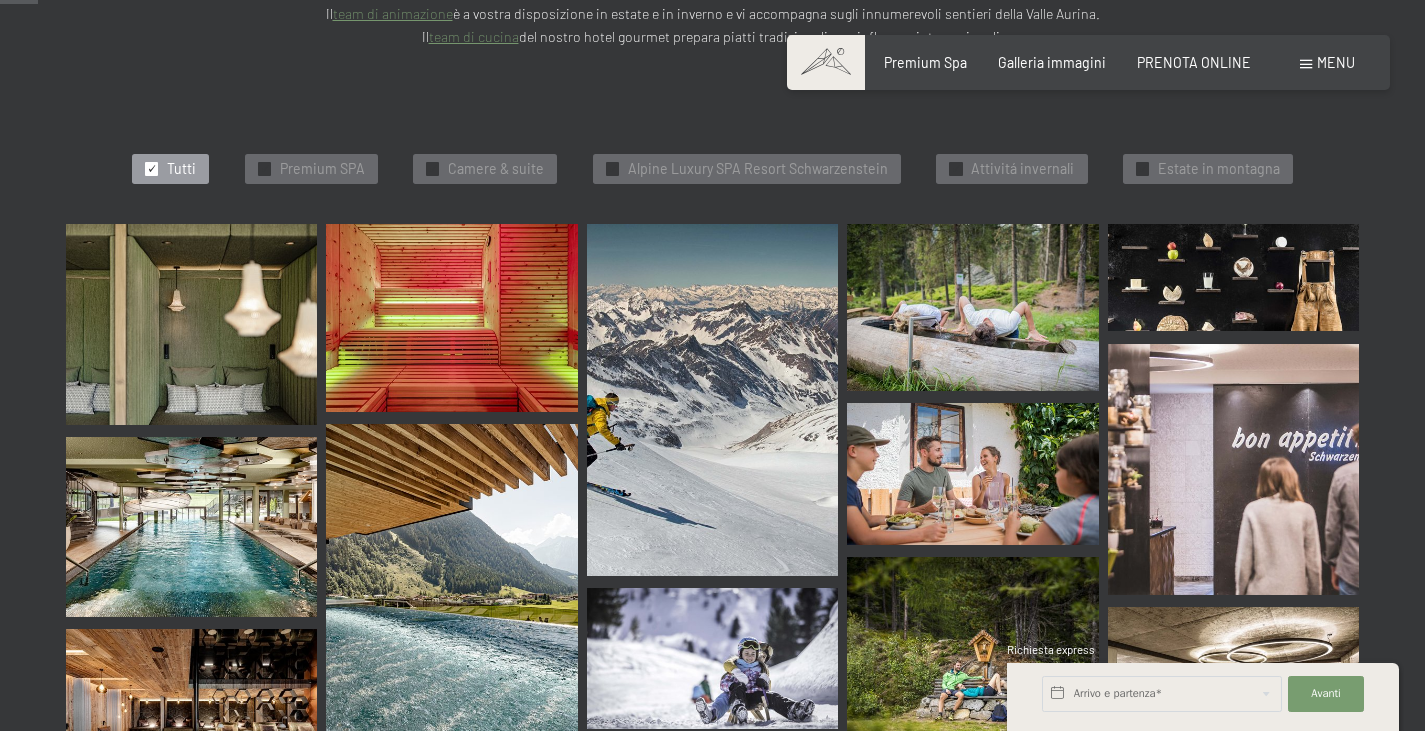 click at bounding box center (191, 324) 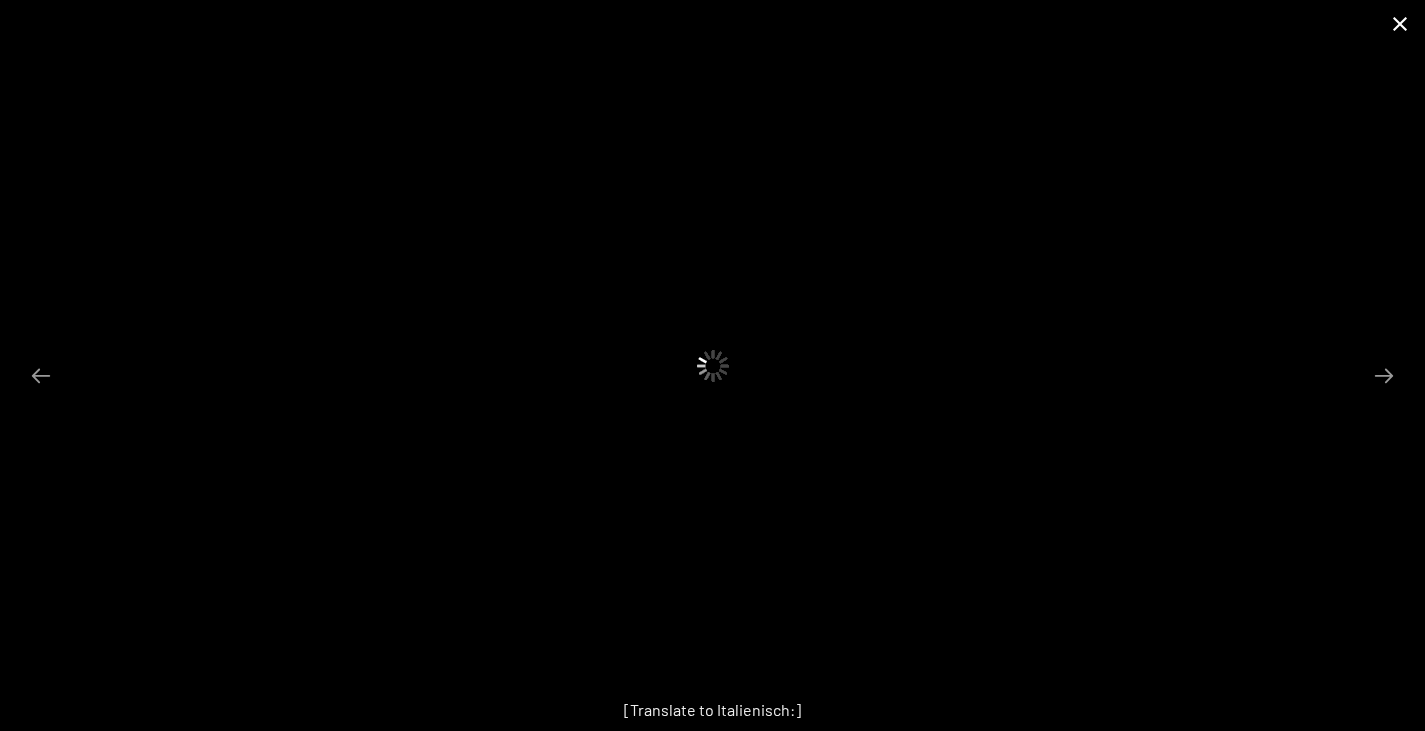 click at bounding box center [1400, 23] 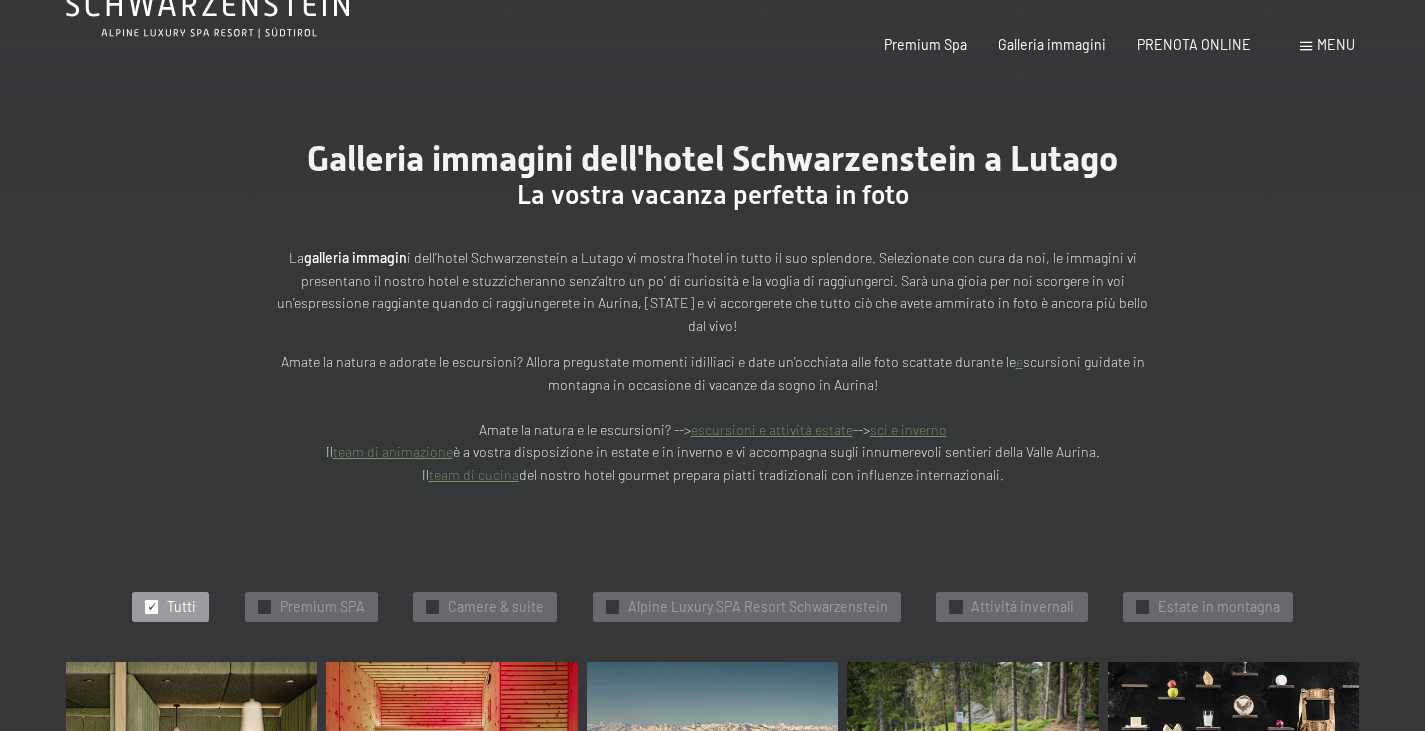 scroll, scrollTop: 0, scrollLeft: 0, axis: both 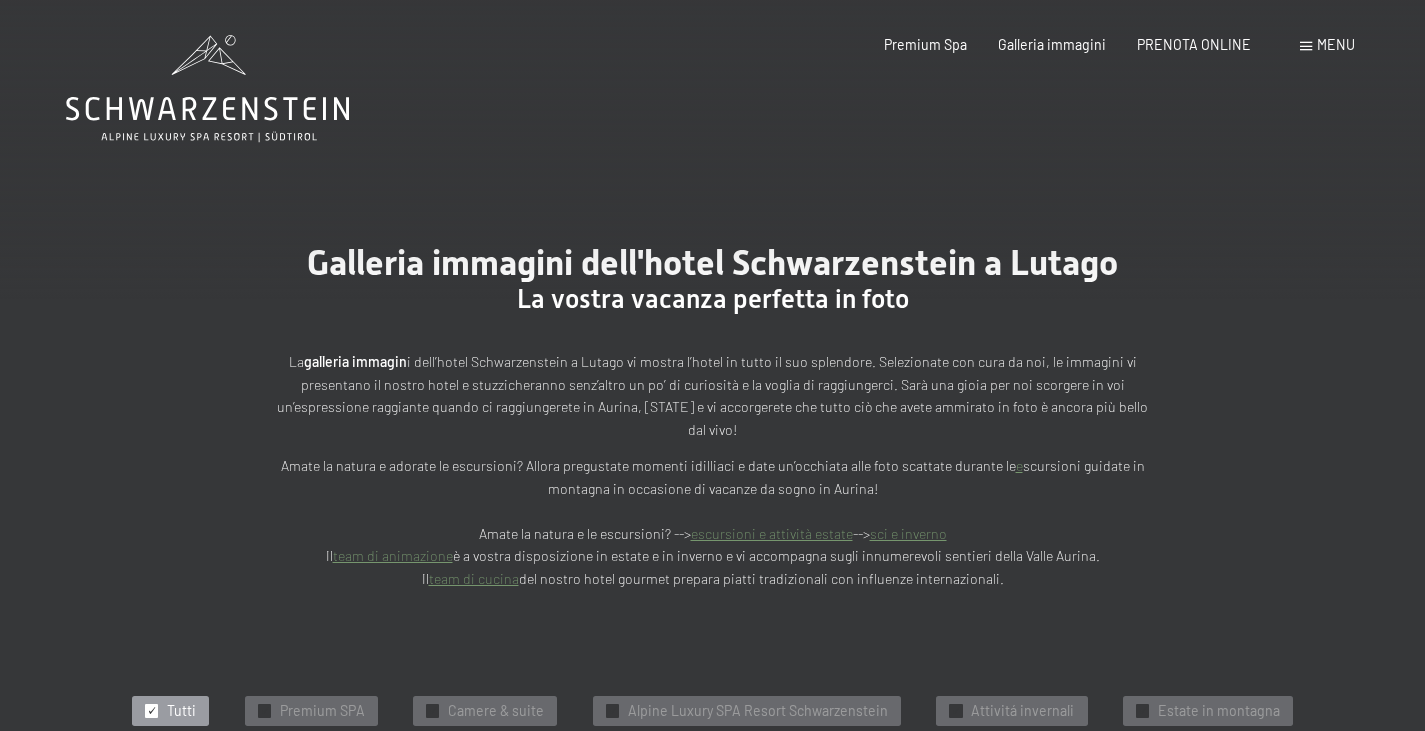click 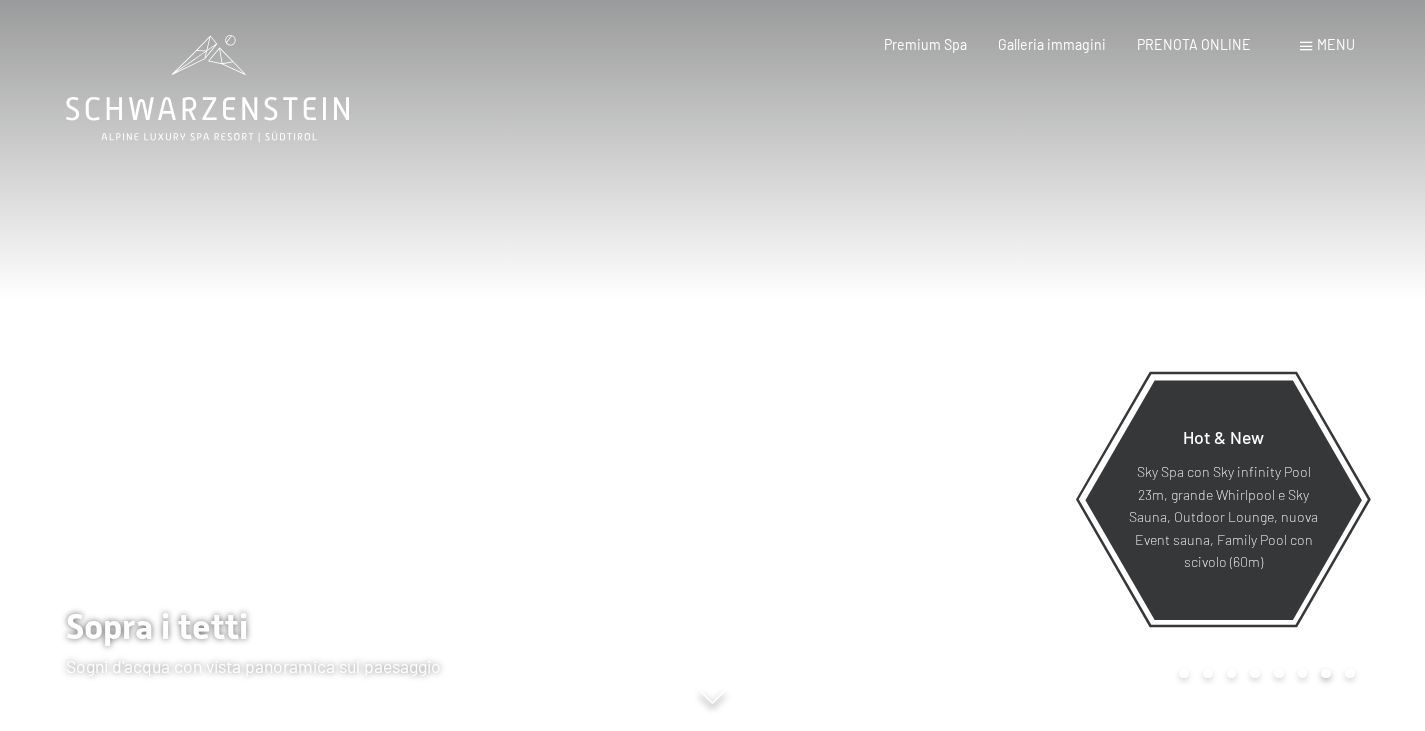 scroll, scrollTop: 0, scrollLeft: 0, axis: both 